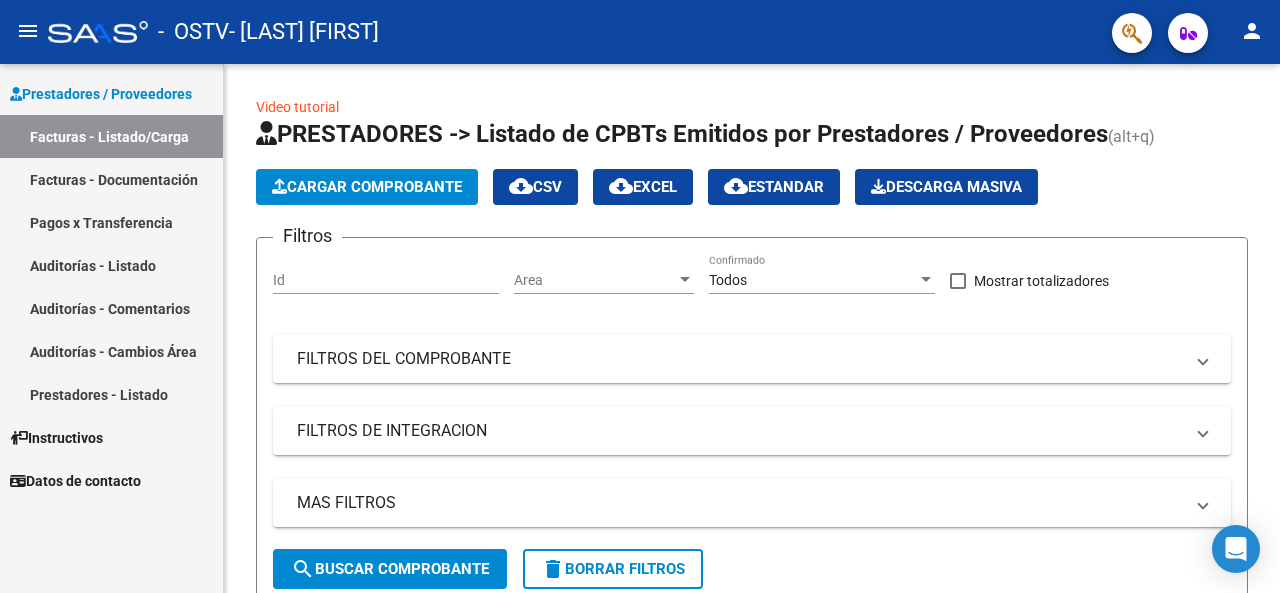 scroll, scrollTop: 0, scrollLeft: 0, axis: both 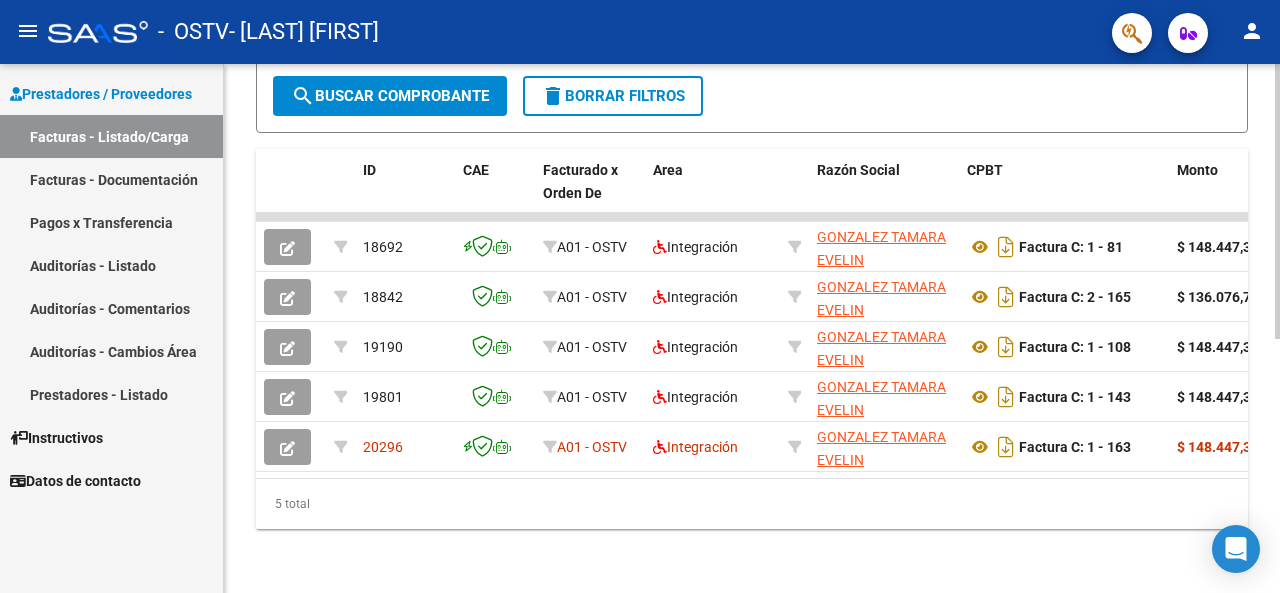 click 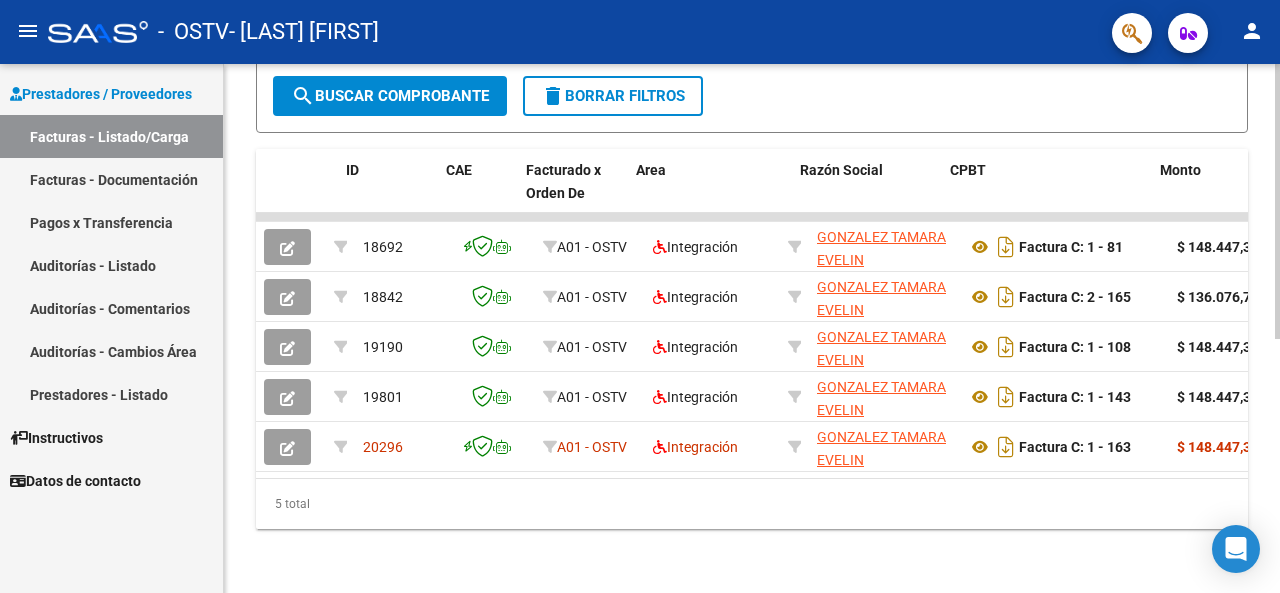 scroll, scrollTop: 0, scrollLeft: 40, axis: horizontal 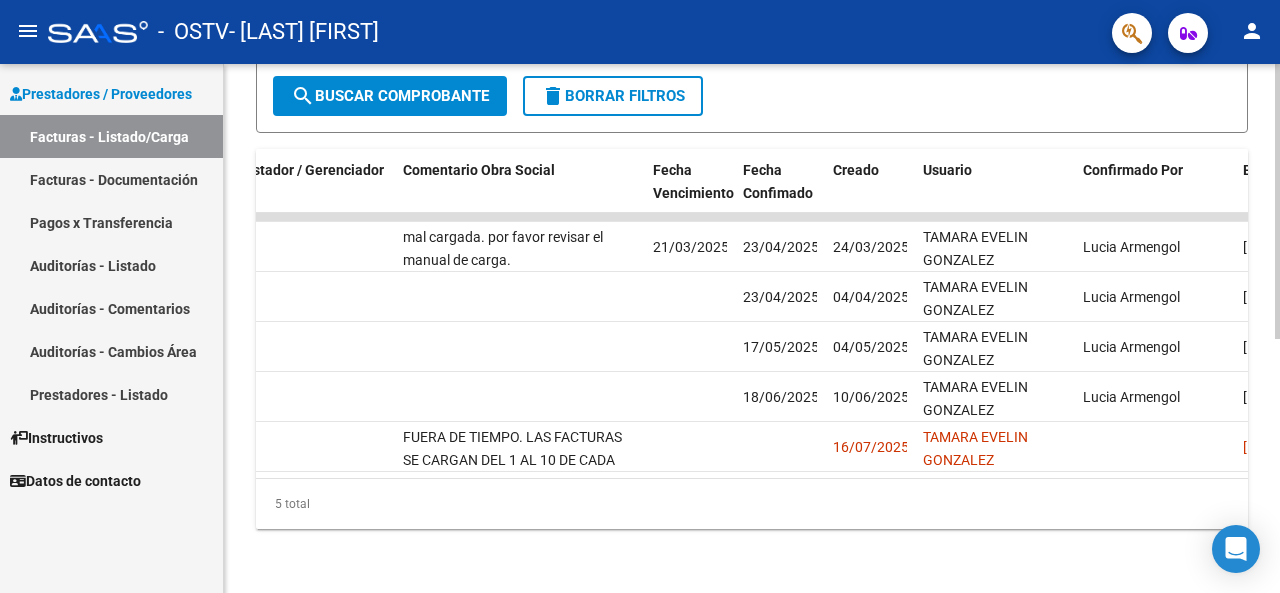 click on "A01 - OSTV Integración [LAST] [FIRST] [CUIT] Factura C: 1 - 81 $ 148.447,32 [DATE] [NUMBER] [DATE] DS 202503 $ 148.447,32 $ 148.447,32 202502 153 [LAST] [FIRST] [MIDDLE] [NUMBER] mal cargada. por favor revisar el manual de carga. [DATE] [DATE] [DATE] [FIRST] [LAST] [EMAIL] 18842 A01 - OSTV Integración [LAST] [FIRST] [CUIT] Factura C: 2 - 165 $ 136.076,71 [DATE] [NUMBER] [DATE] DS 202503 $ 136.076,71 $ 272.153,42 202503 153 [LAST] [FIRST] [MIDDLE] [NUMBER] [DATE] [DATE] [FIRST] [LAST] [EMAIL] 19190 A01 - OSTV Integración [LAST] [FIRST] [CUIT] Factura C: 1 - 108 $ 148.447,32 [DATE] [NUMBER] [DATE] DS 202504 $ 148.447,32 $ 0,00 202504 153 [LAST] [FIRST] [MIDDLE] [NUMBER] [DATE] [DATE] [FIRST] [LAST] [EMAIL]" 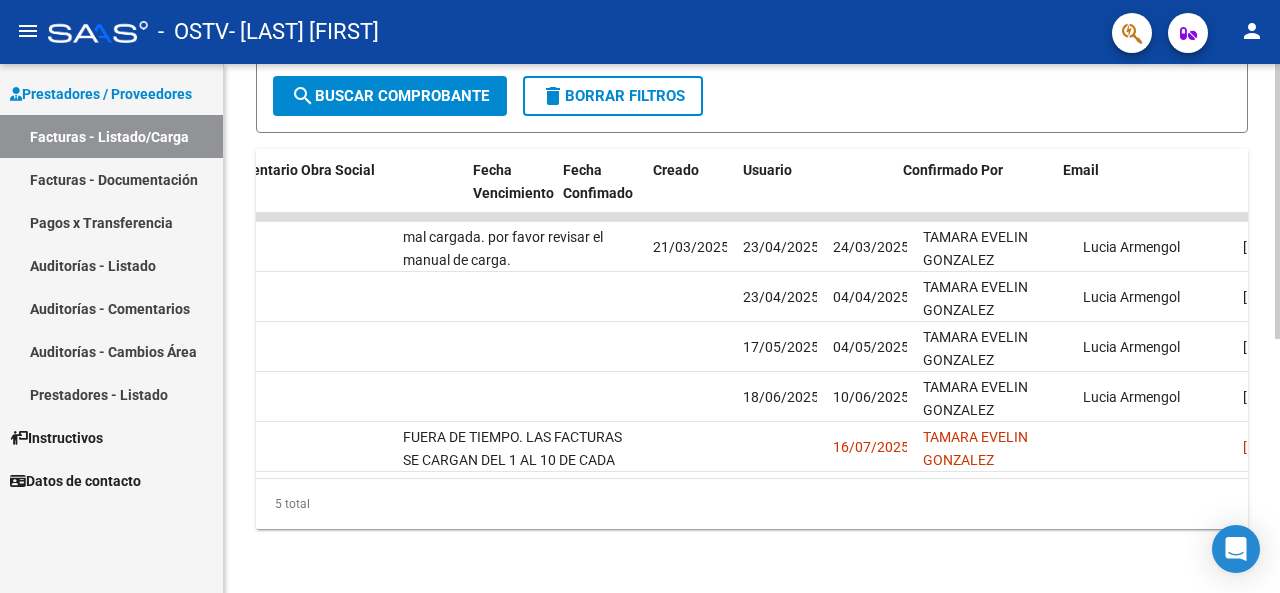 scroll, scrollTop: 0, scrollLeft: 3224, axis: horizontal 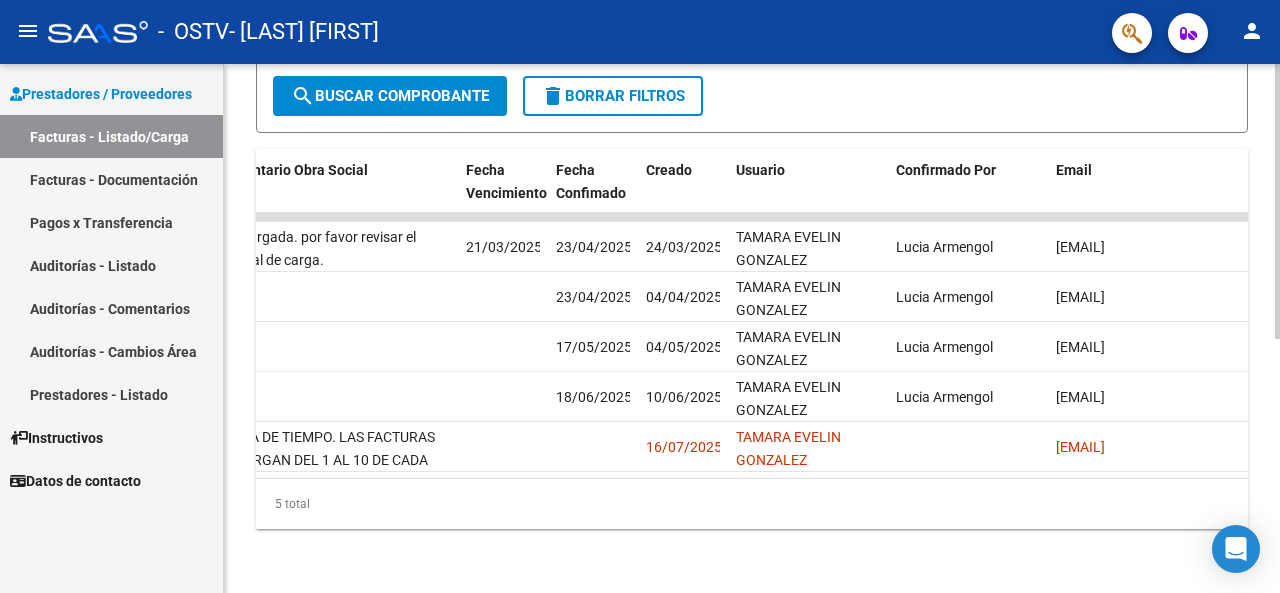 drag, startPoint x: 1172, startPoint y: 451, endPoint x: 1030, endPoint y: 457, distance: 142.12671 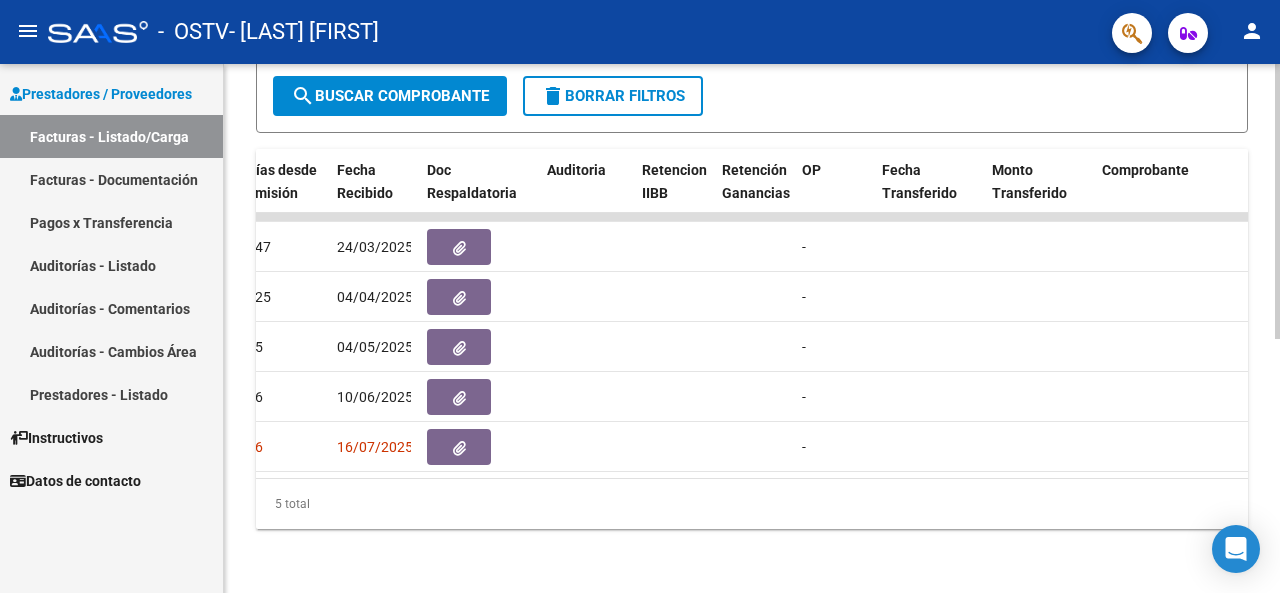 scroll, scrollTop: 0, scrollLeft: 1020, axis: horizontal 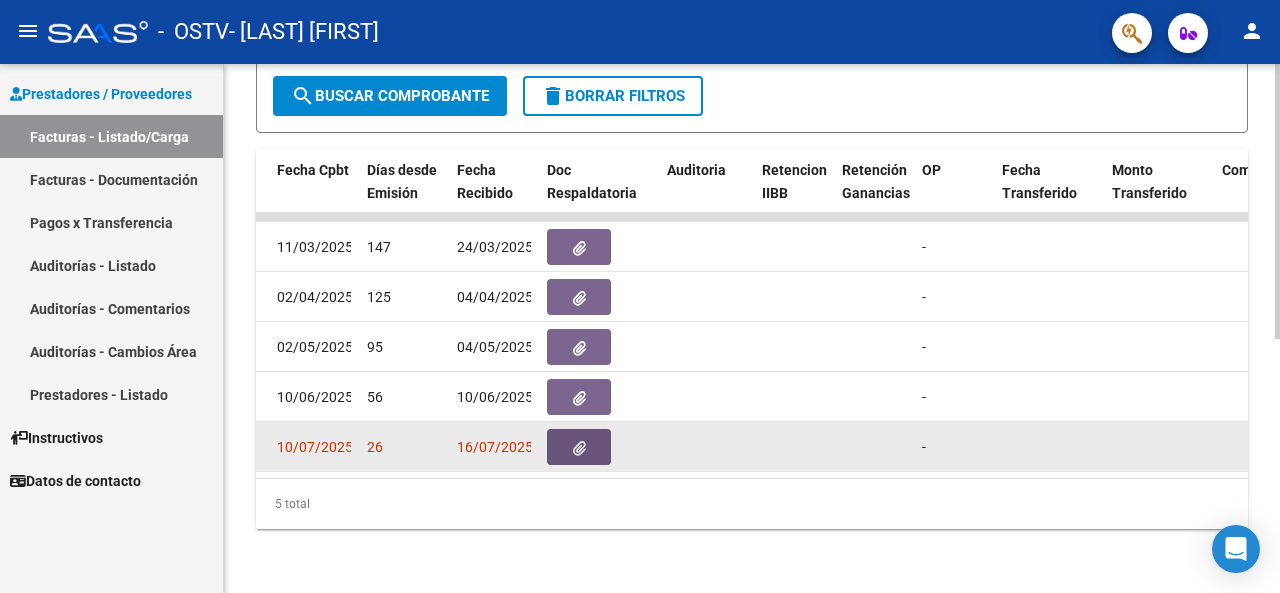 click 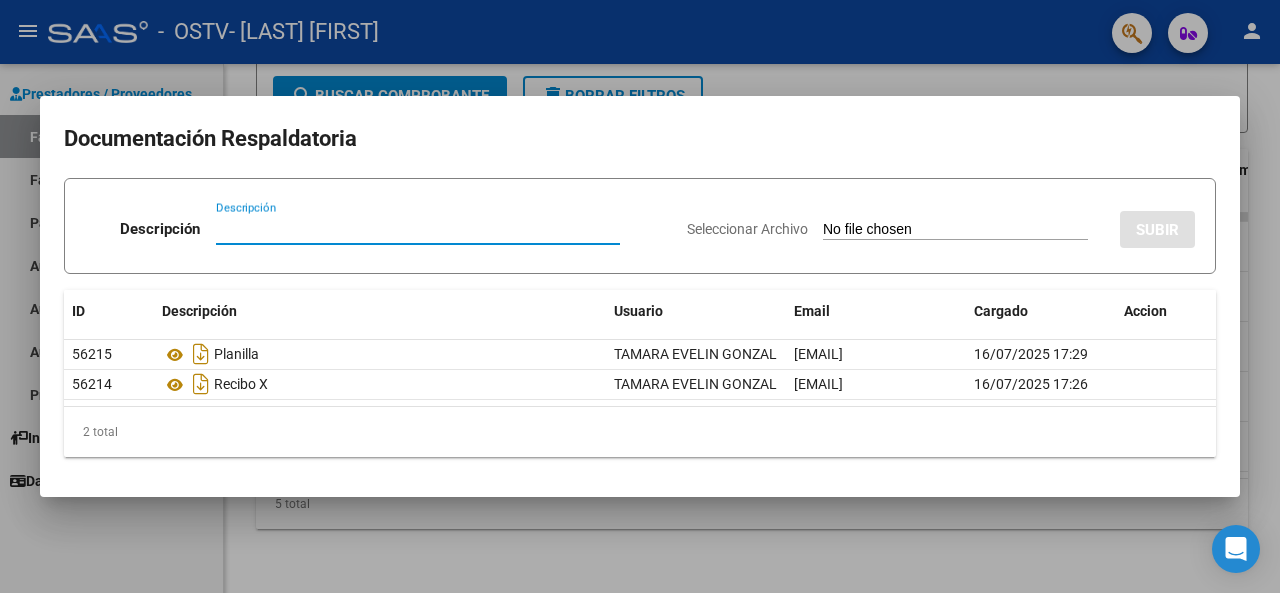 click on "Descripción" at bounding box center (418, 229) 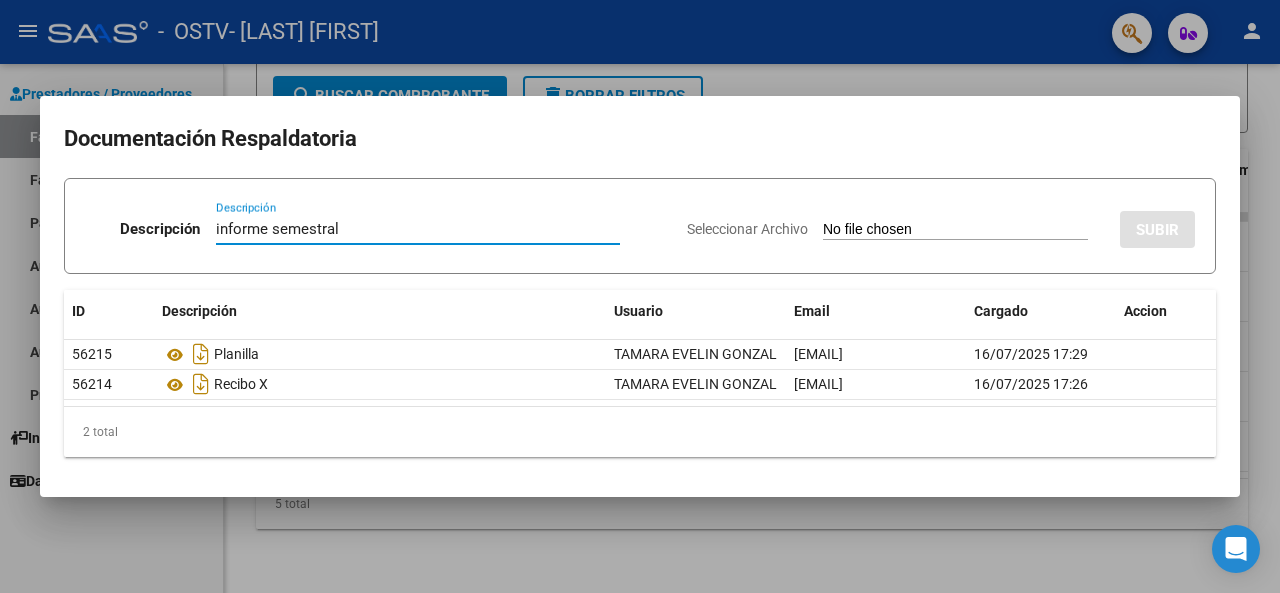type on "informe semestral" 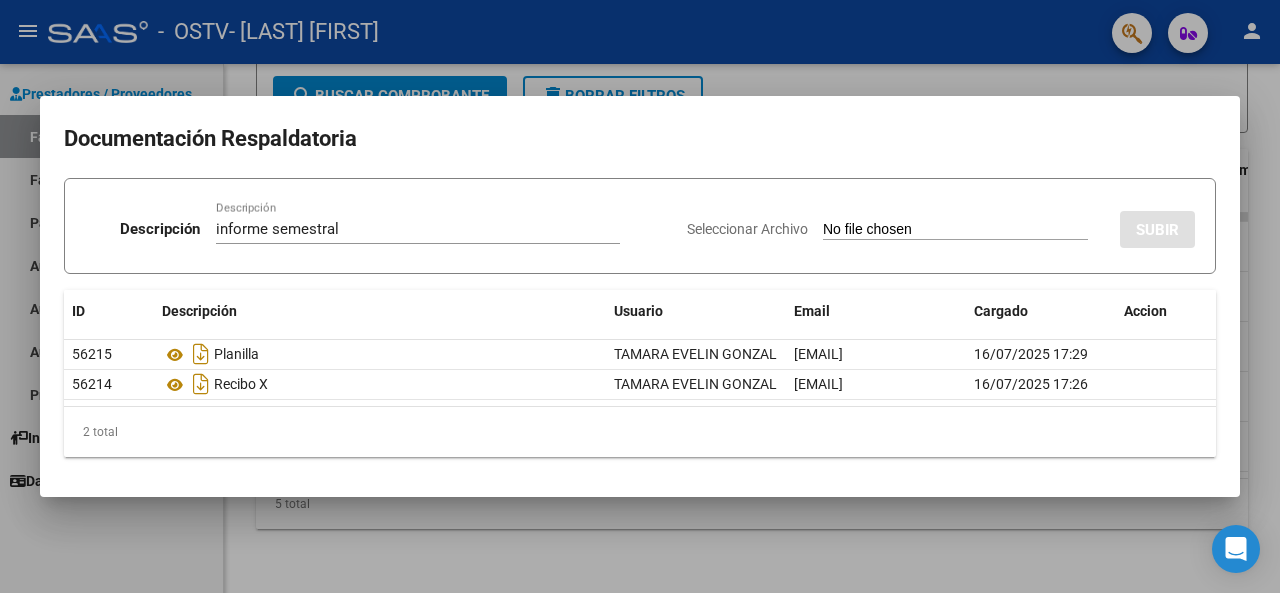 click on "Seleccionar Archivo" at bounding box center [955, 230] 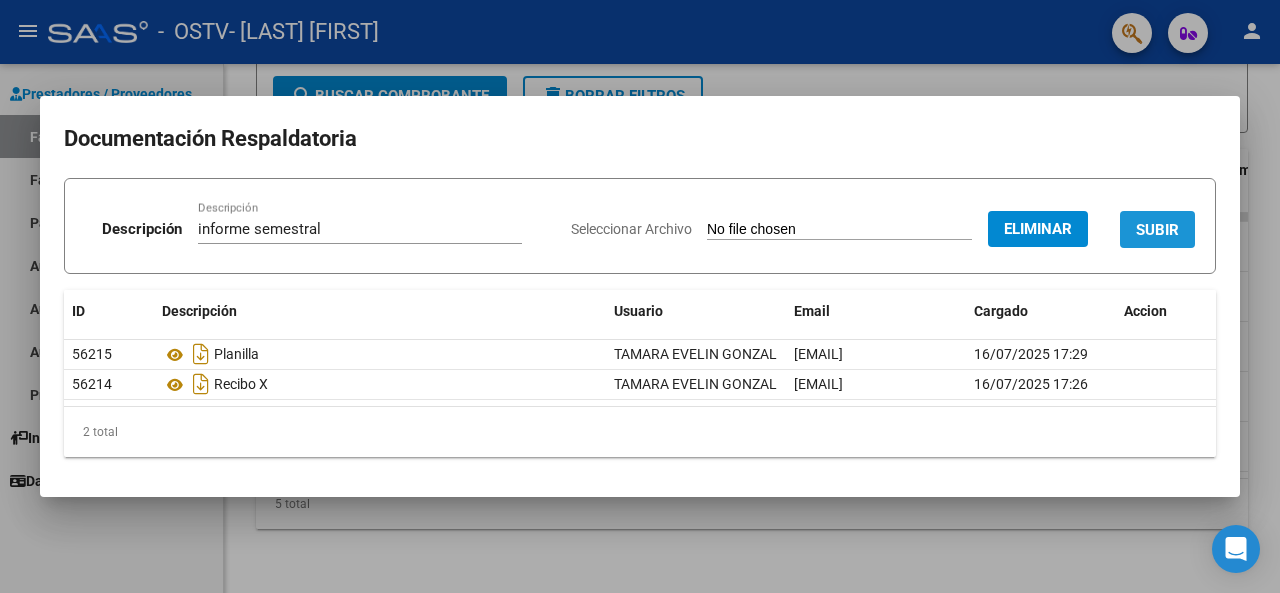 click on "SUBIR" at bounding box center (1157, 230) 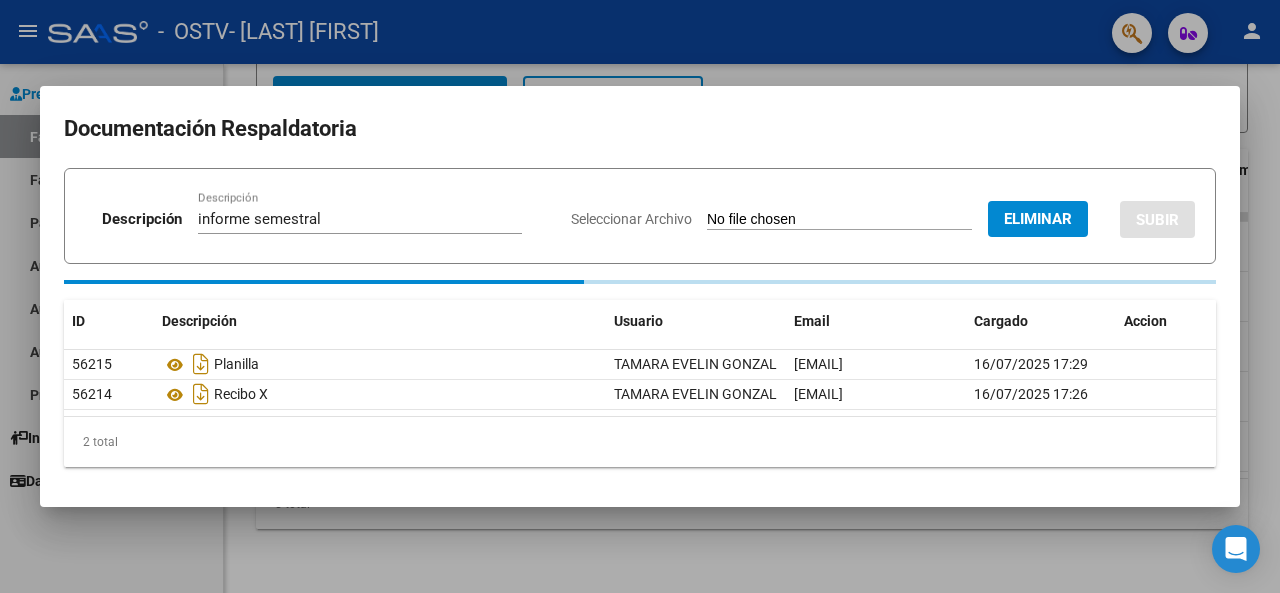 type 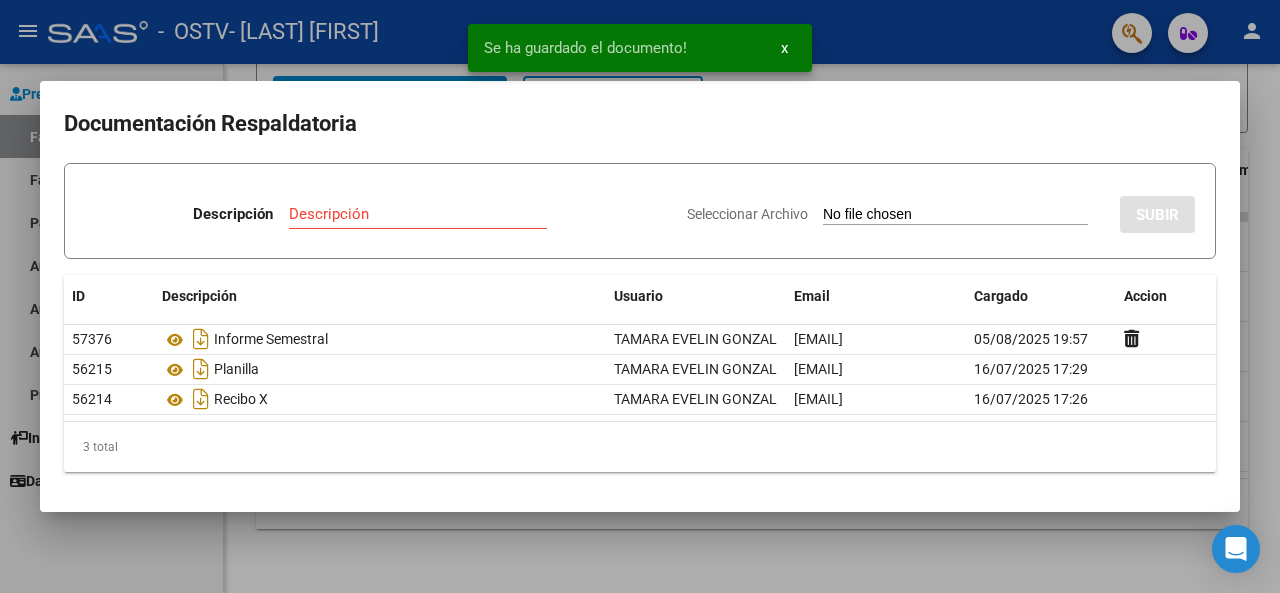 click on "Descripción" at bounding box center (418, 214) 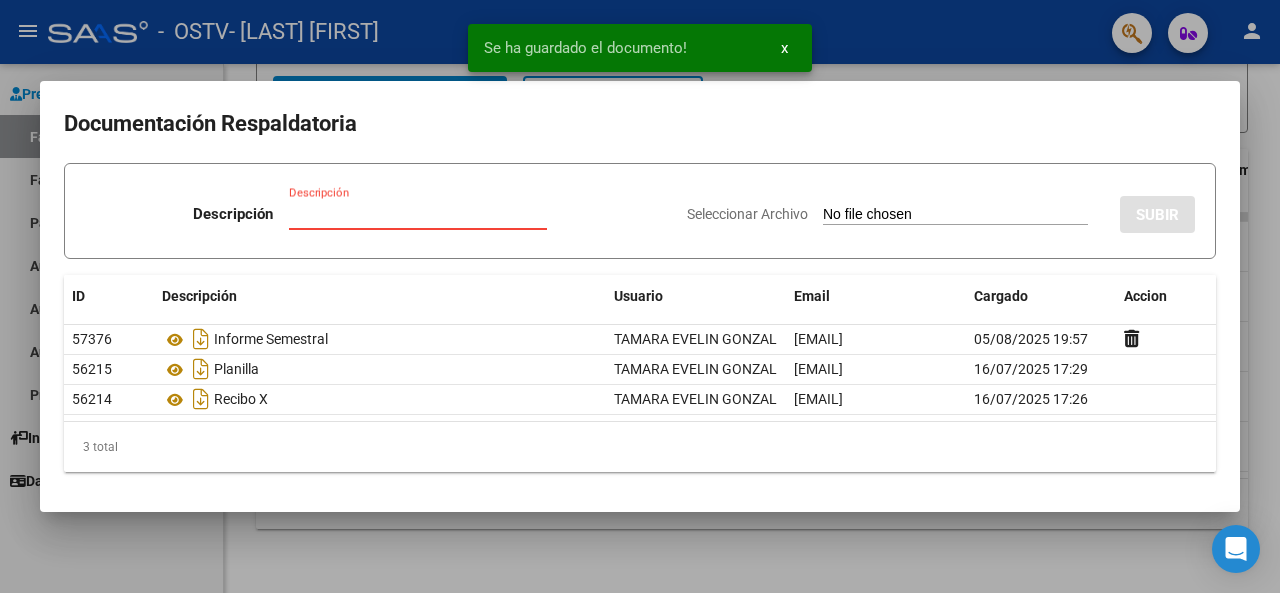 click on "Descripción" at bounding box center (418, 214) 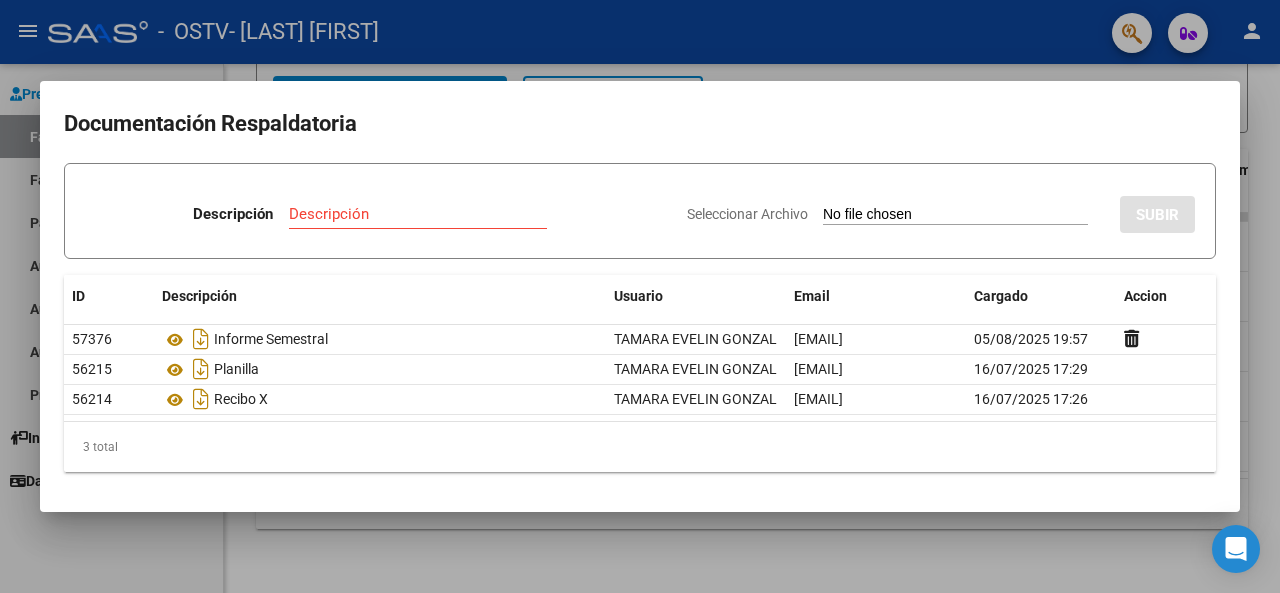 click at bounding box center [640, 296] 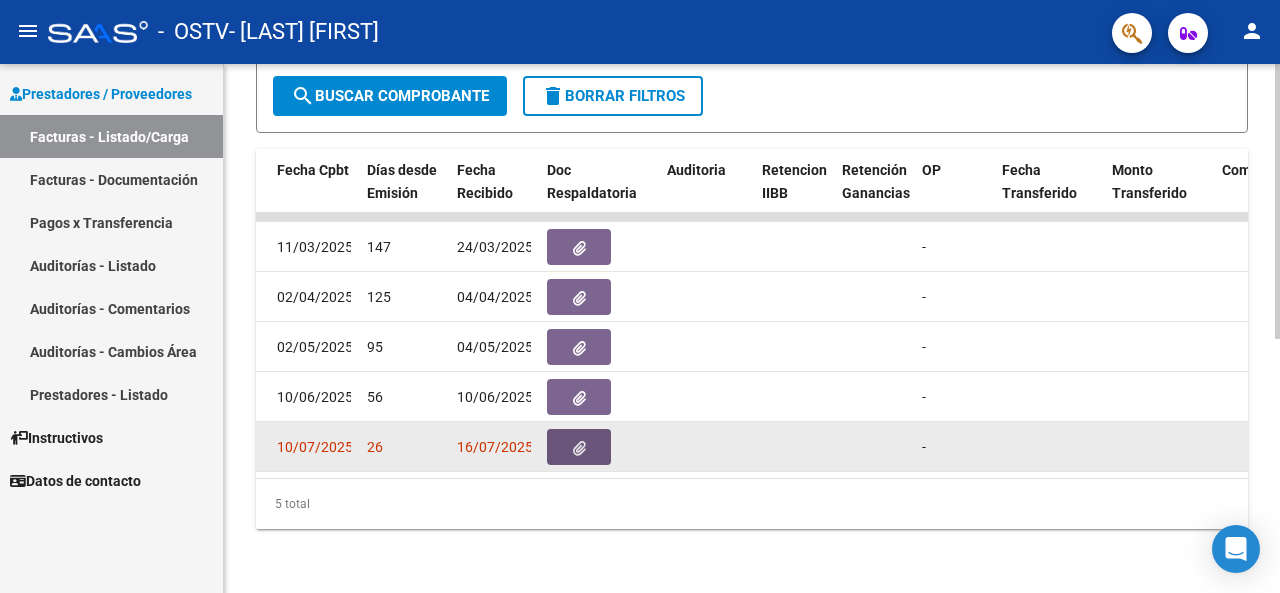 click 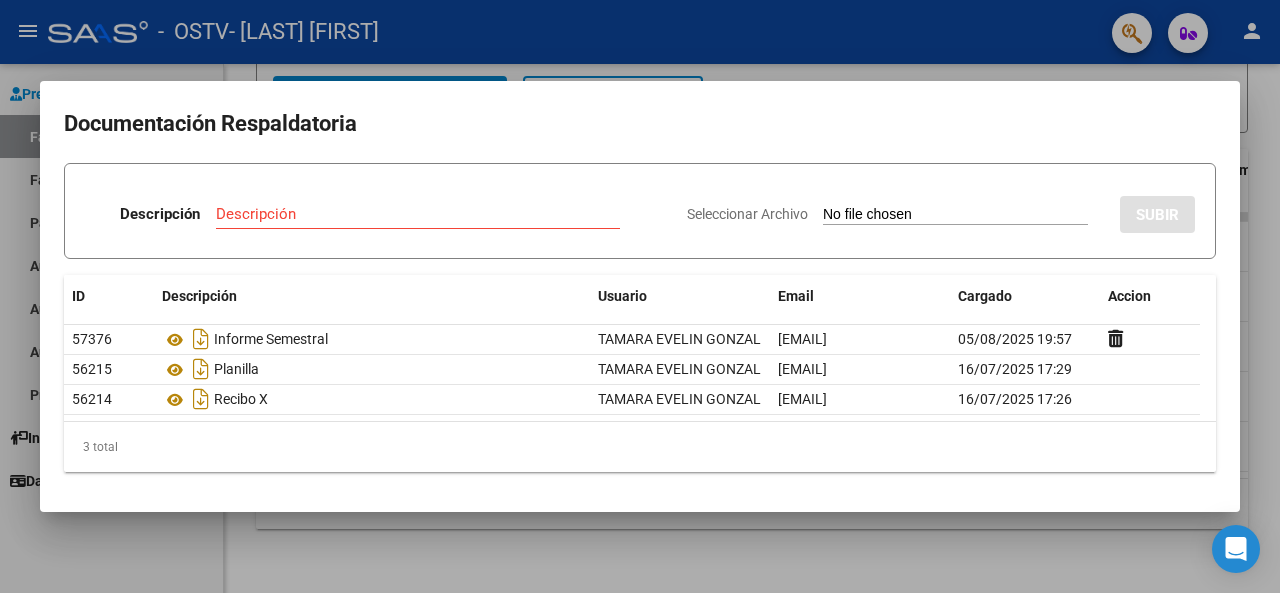 click at bounding box center (640, 296) 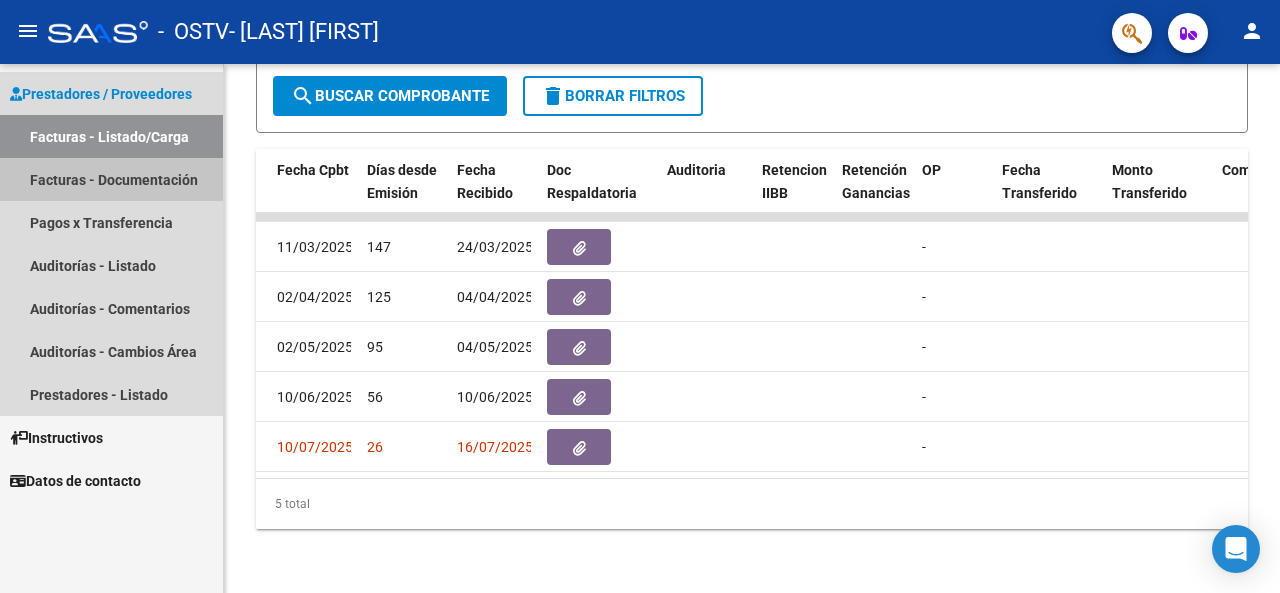 click on "Facturas - Documentación" at bounding box center [111, 179] 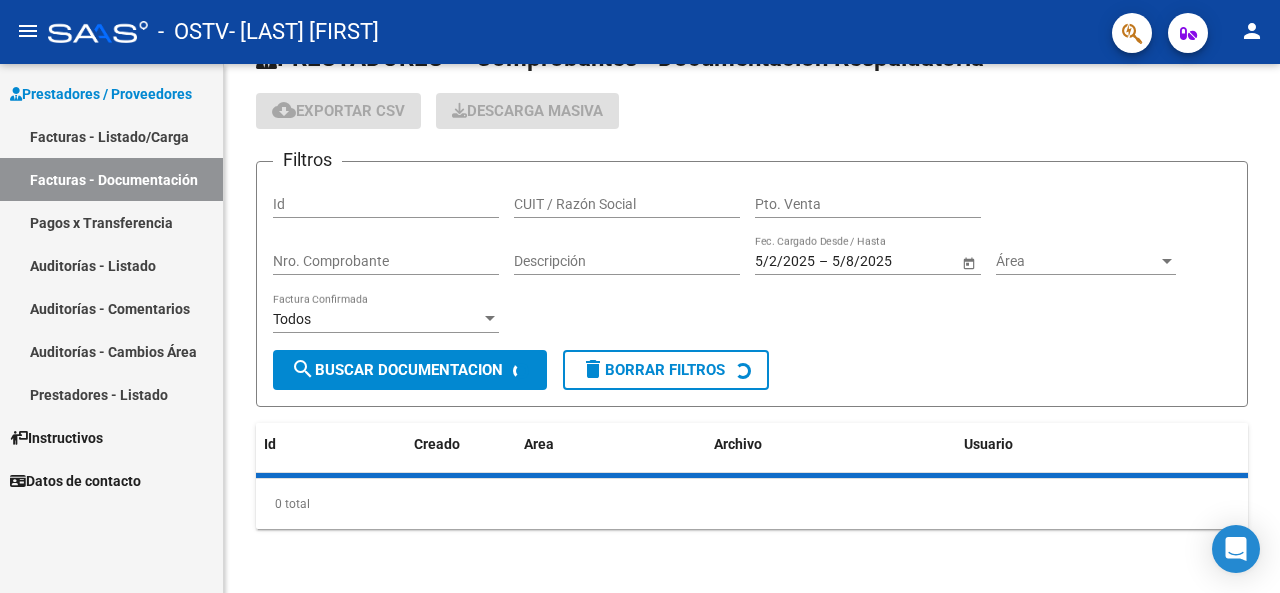 scroll, scrollTop: 0, scrollLeft: 0, axis: both 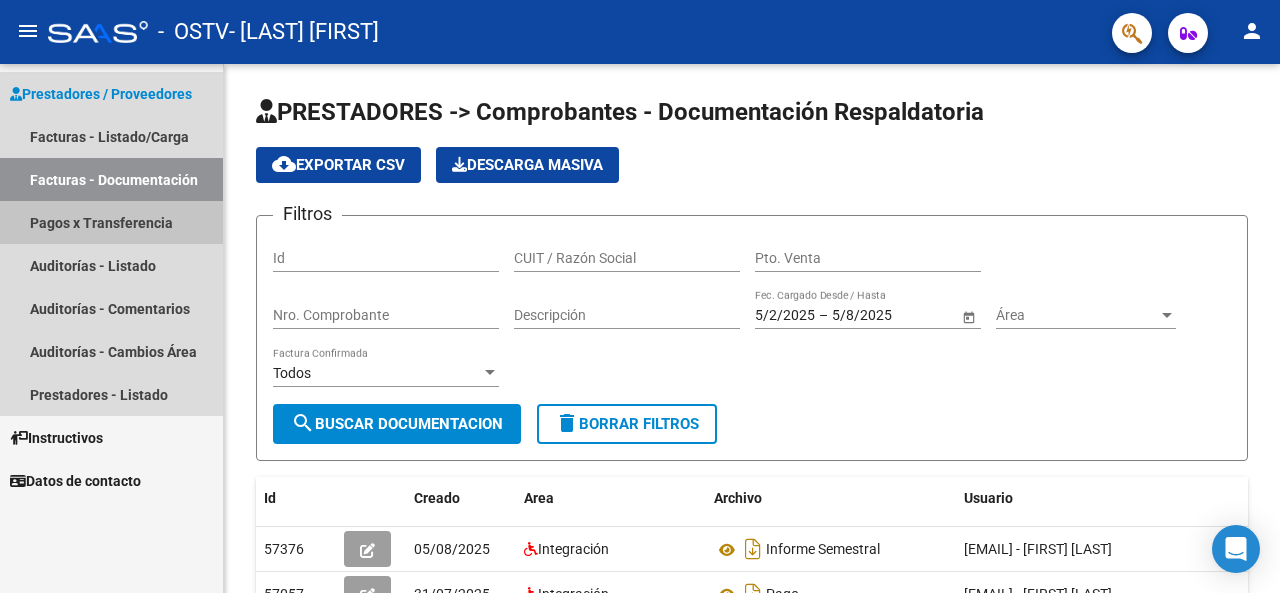 click on "Pagos x Transferencia" at bounding box center (111, 222) 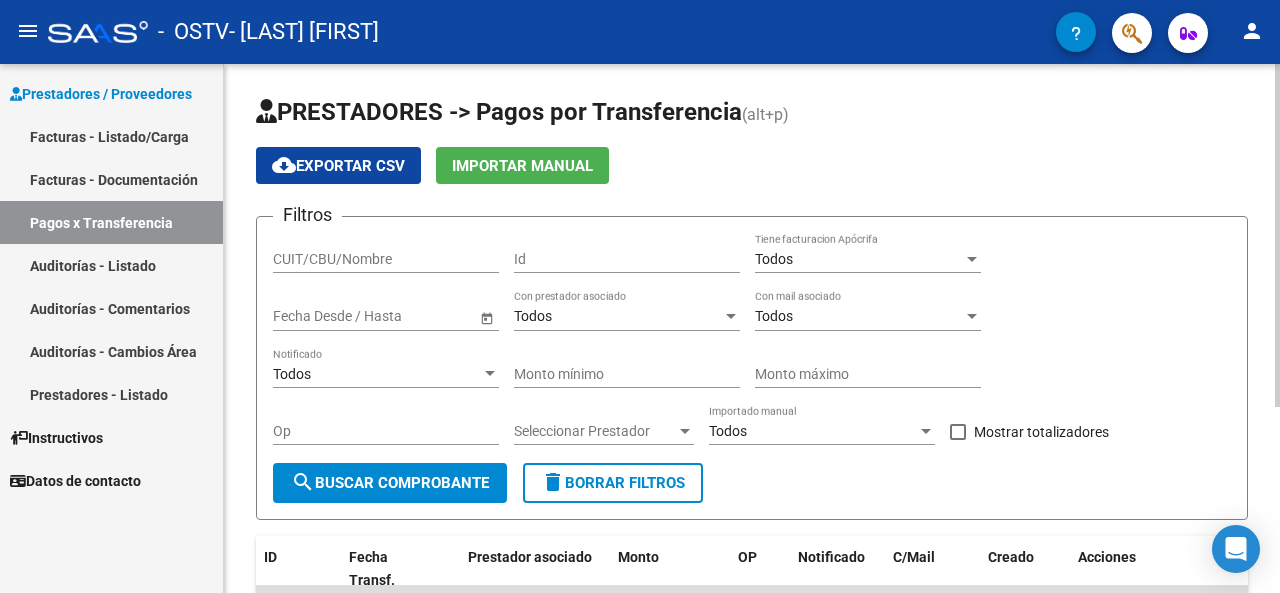 scroll, scrollTop: 287, scrollLeft: 0, axis: vertical 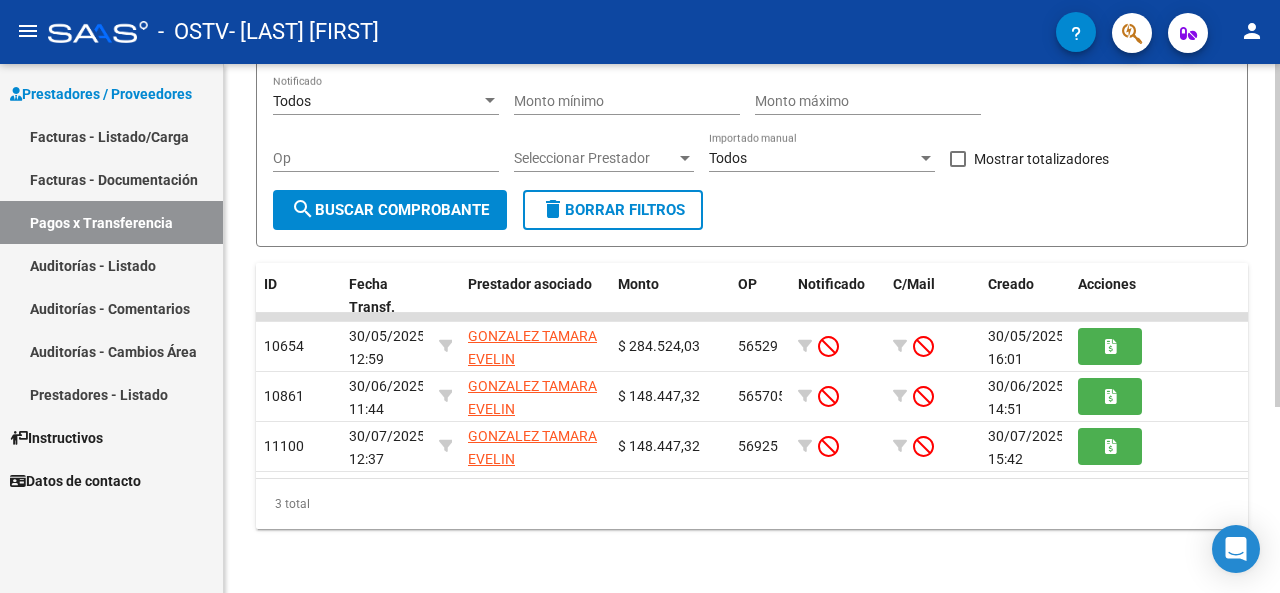 click 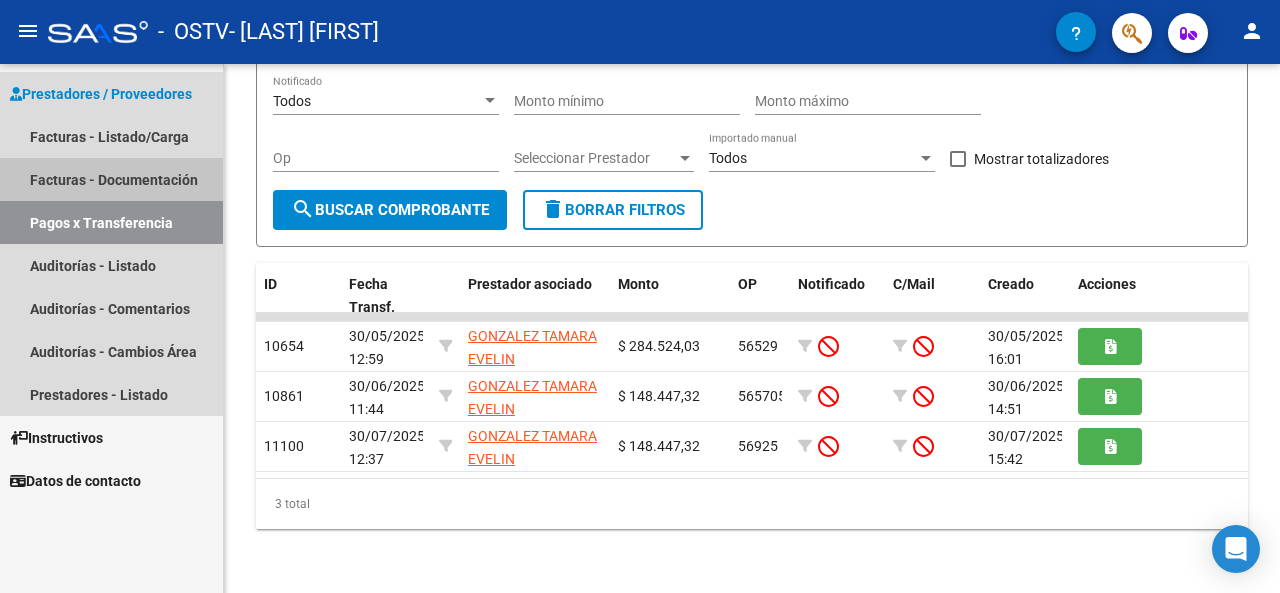 click on "Facturas - Documentación" at bounding box center (111, 179) 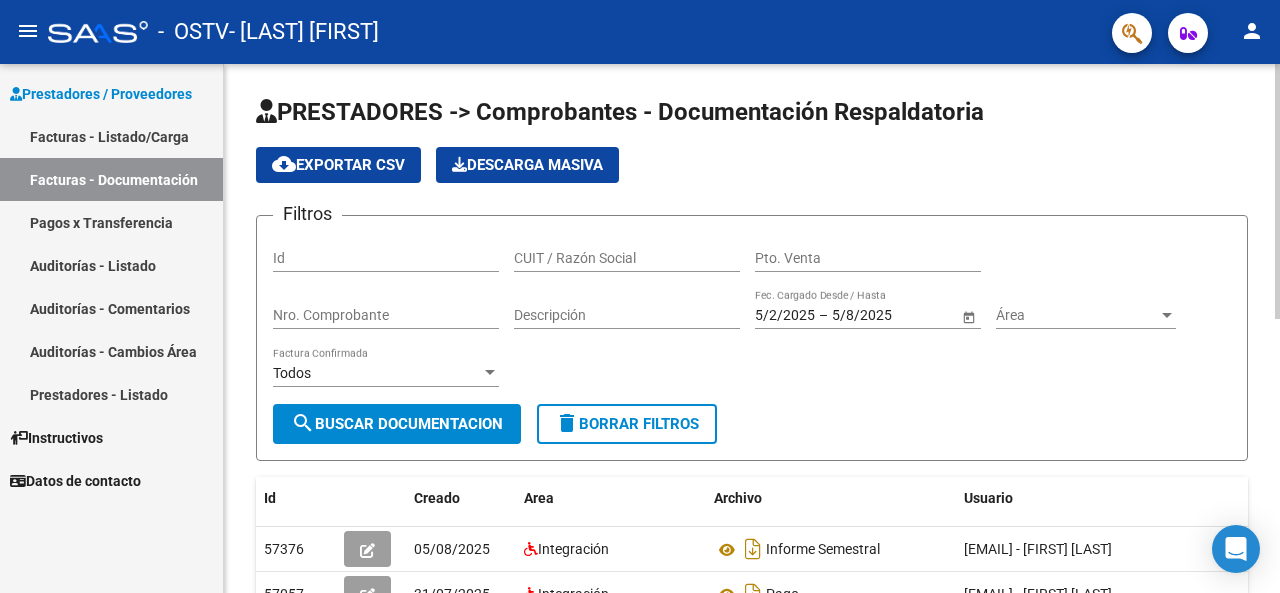 scroll, scrollTop: 529, scrollLeft: 0, axis: vertical 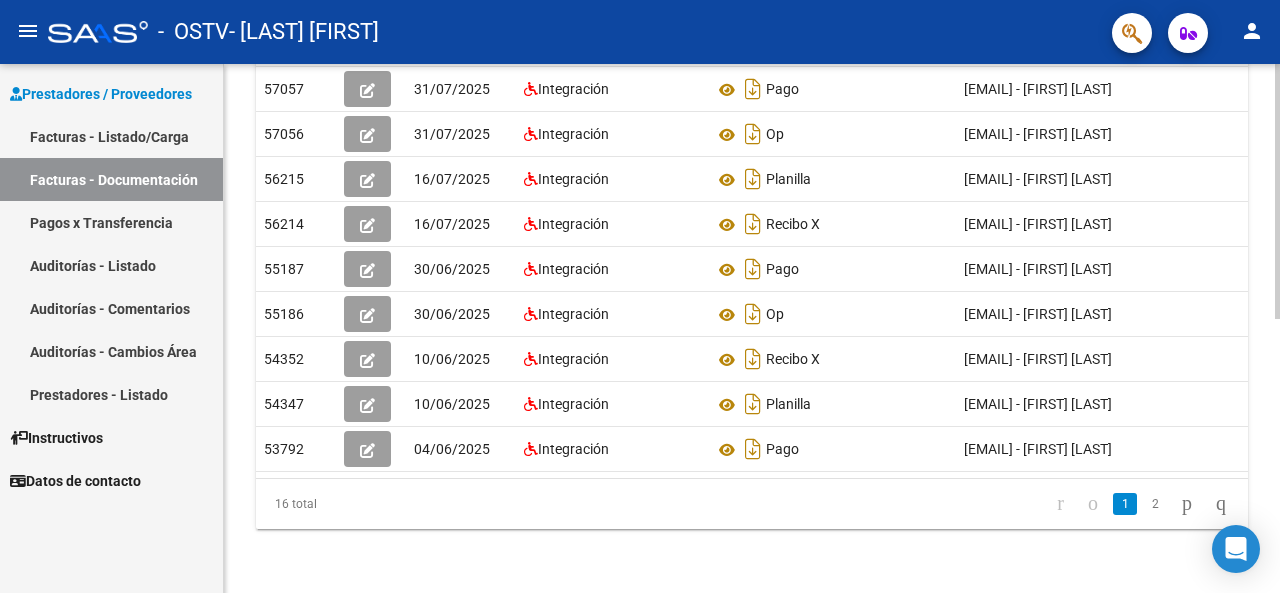 click 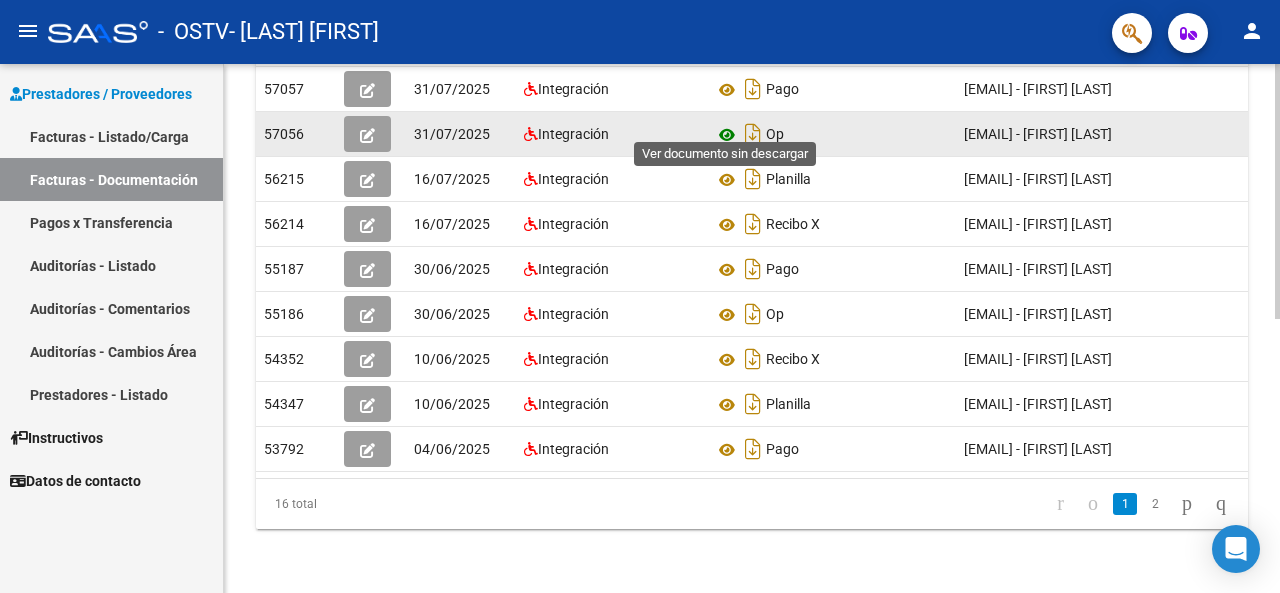 click 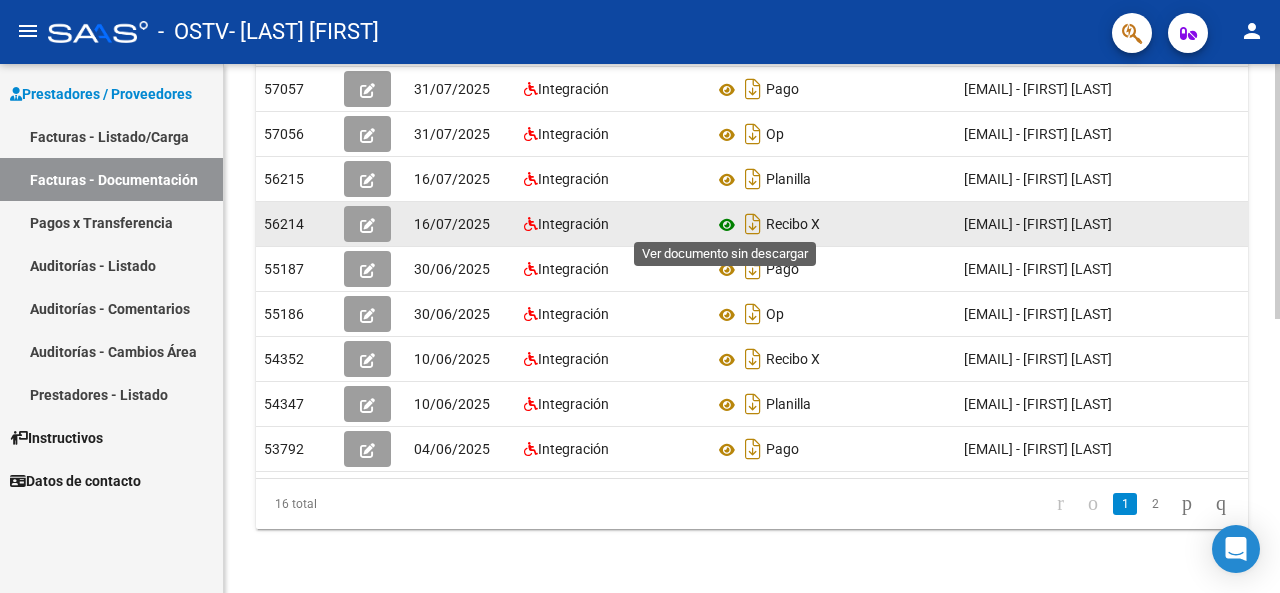 click 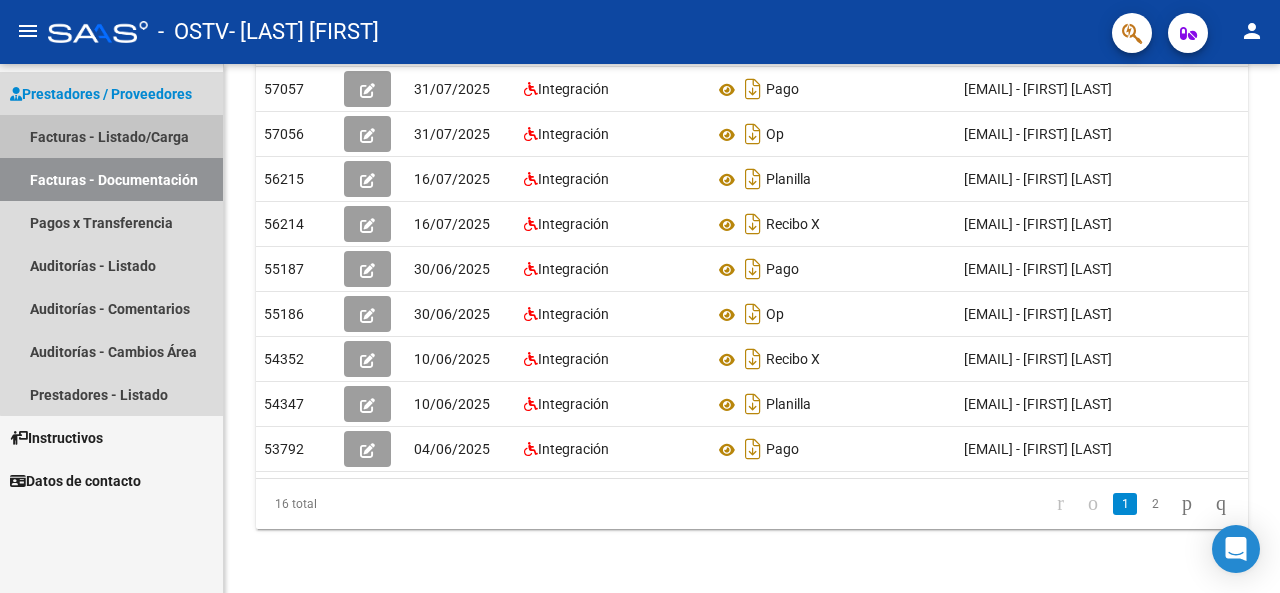 click on "Facturas - Listado/Carga" at bounding box center (111, 136) 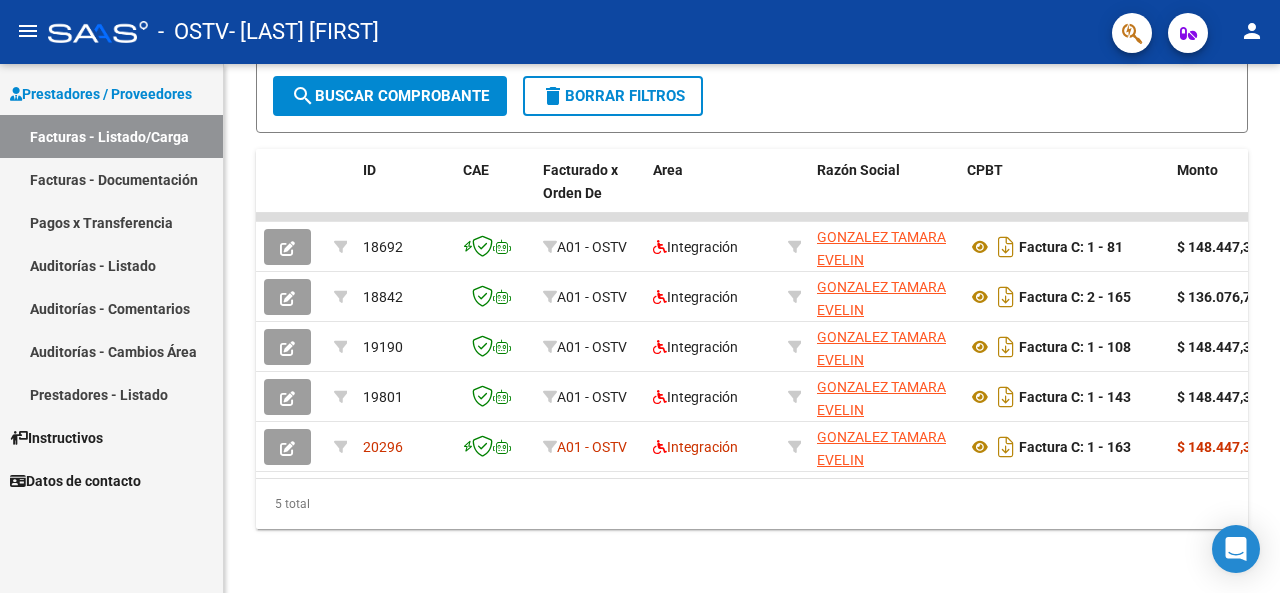 scroll, scrollTop: 0, scrollLeft: 0, axis: both 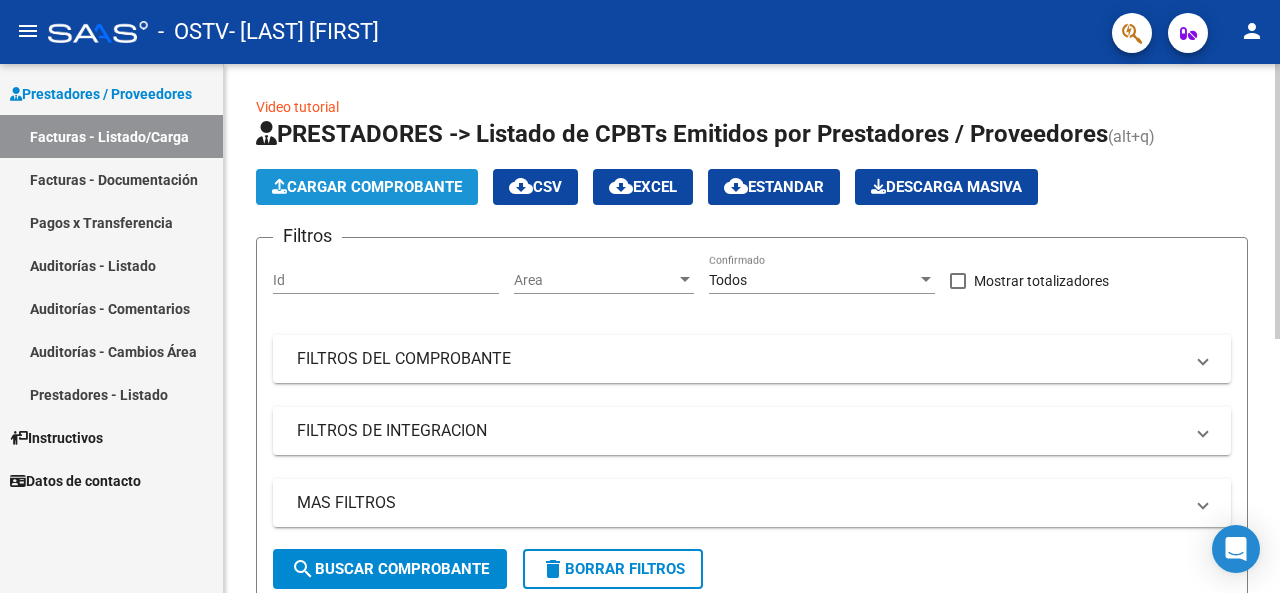 click on "Cargar Comprobante" 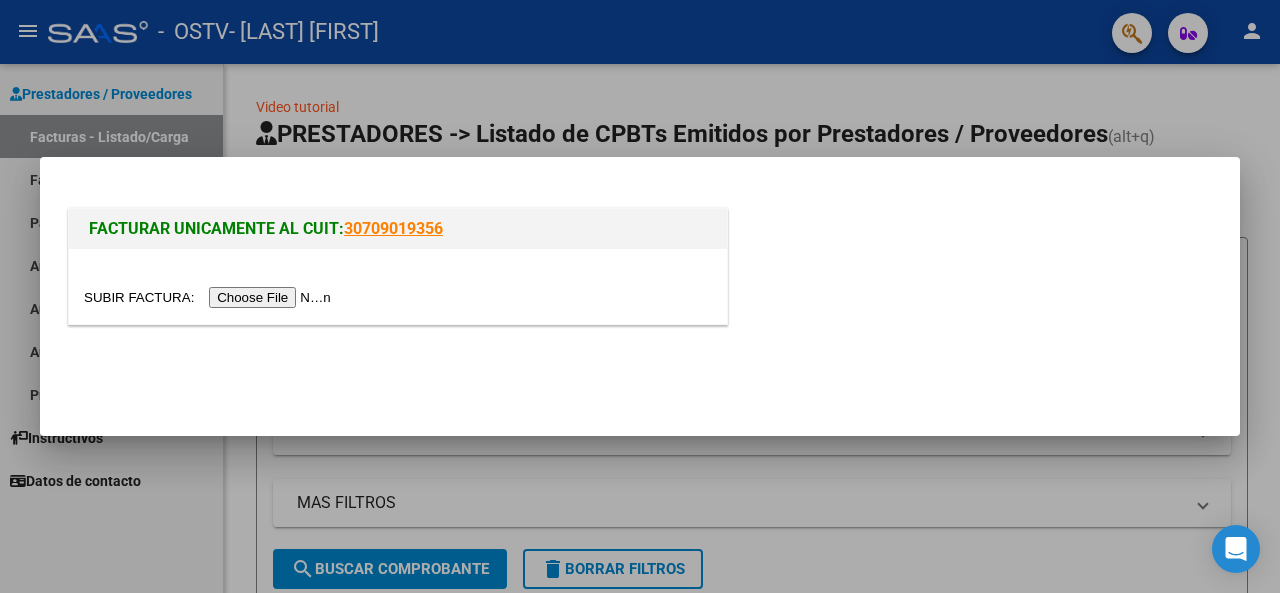 click at bounding box center [210, 297] 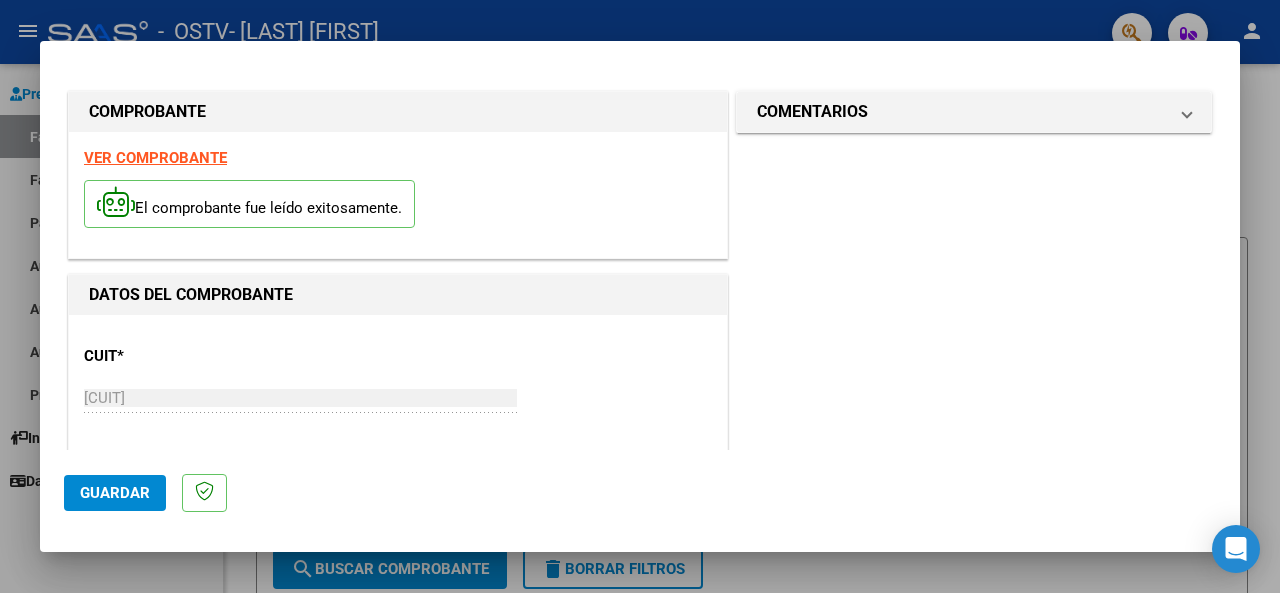 scroll, scrollTop: 338, scrollLeft: 0, axis: vertical 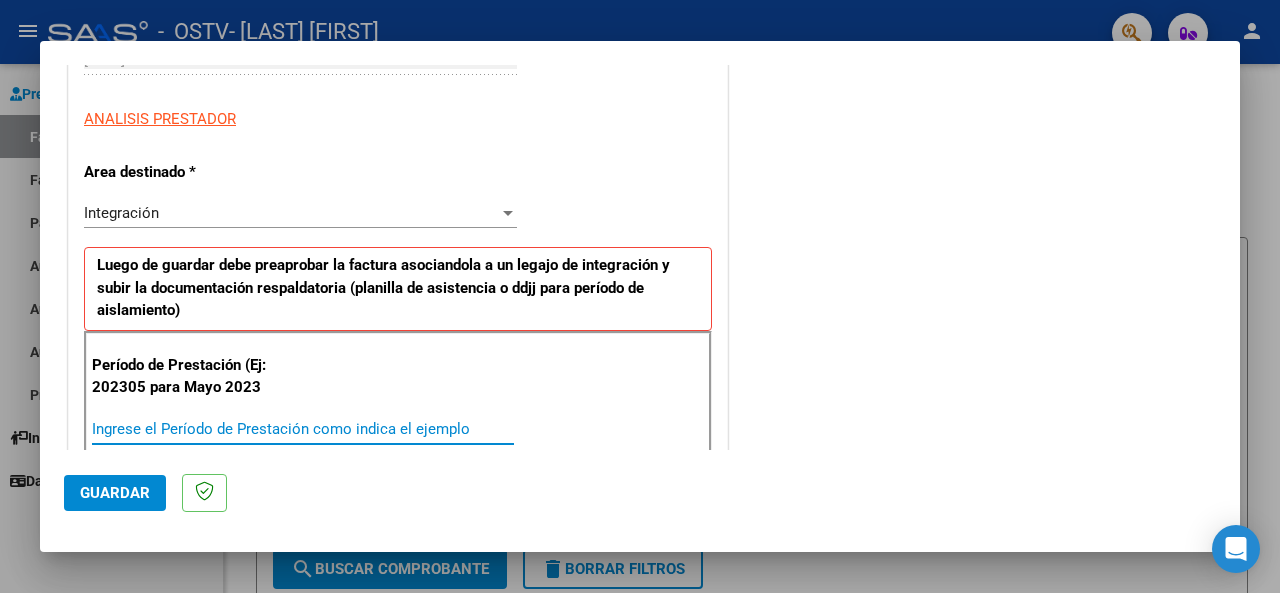click on "Ingrese el Período de Prestación como indica el ejemplo" at bounding box center (303, 429) 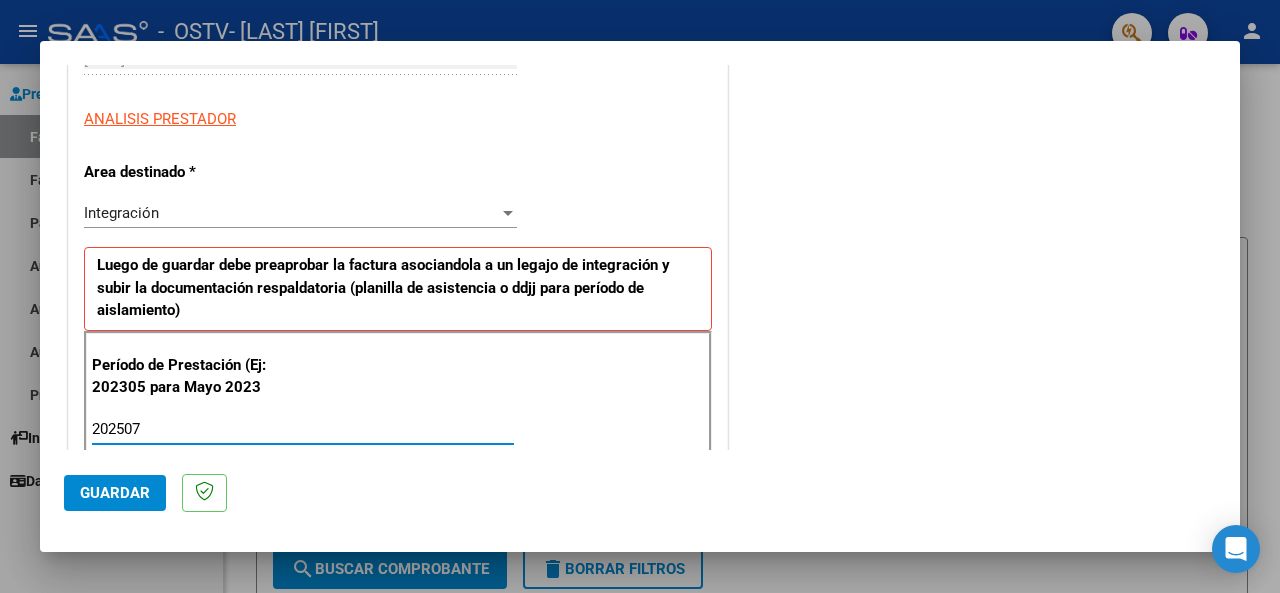 type on "202507" 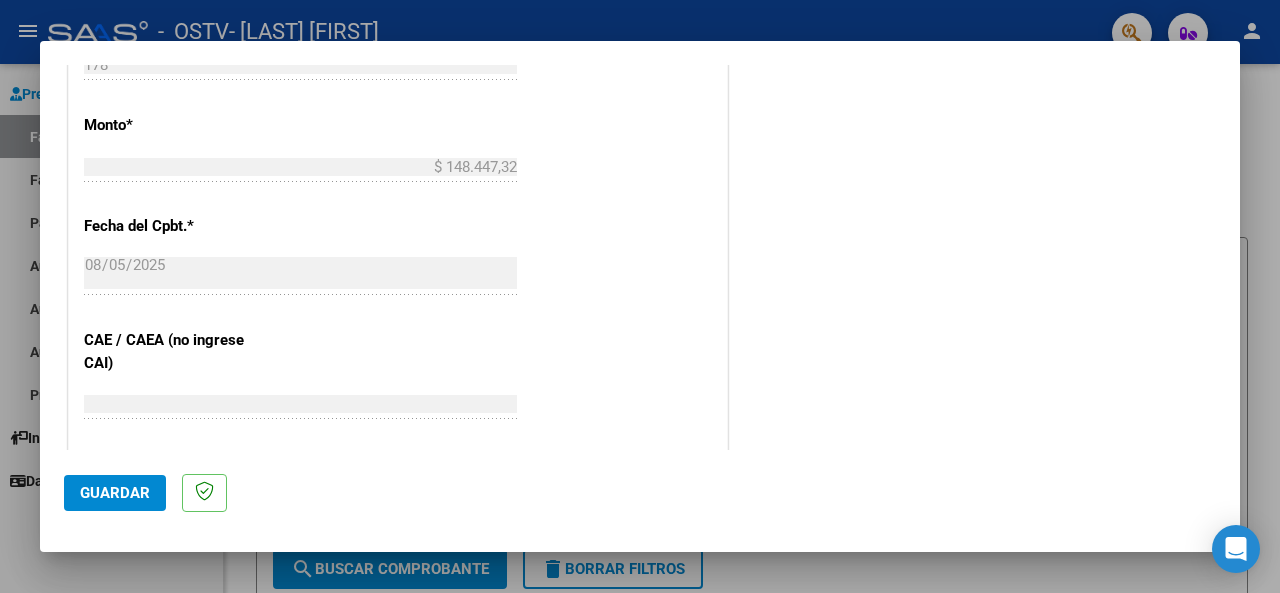 scroll, scrollTop: 1351, scrollLeft: 0, axis: vertical 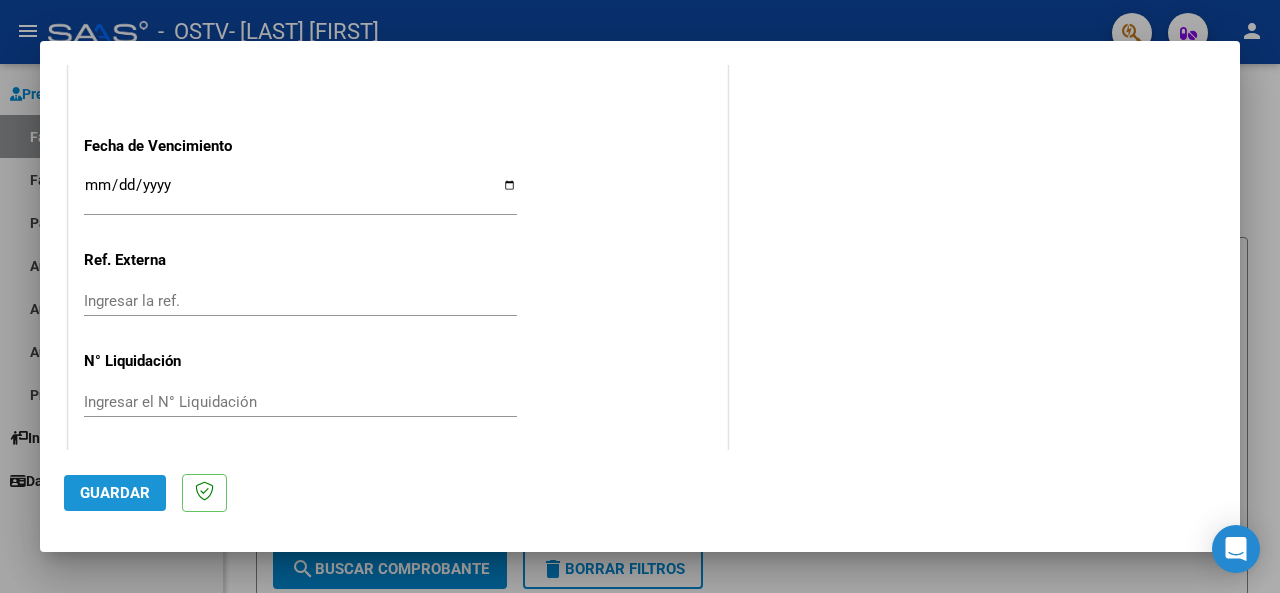 click on "Guardar" 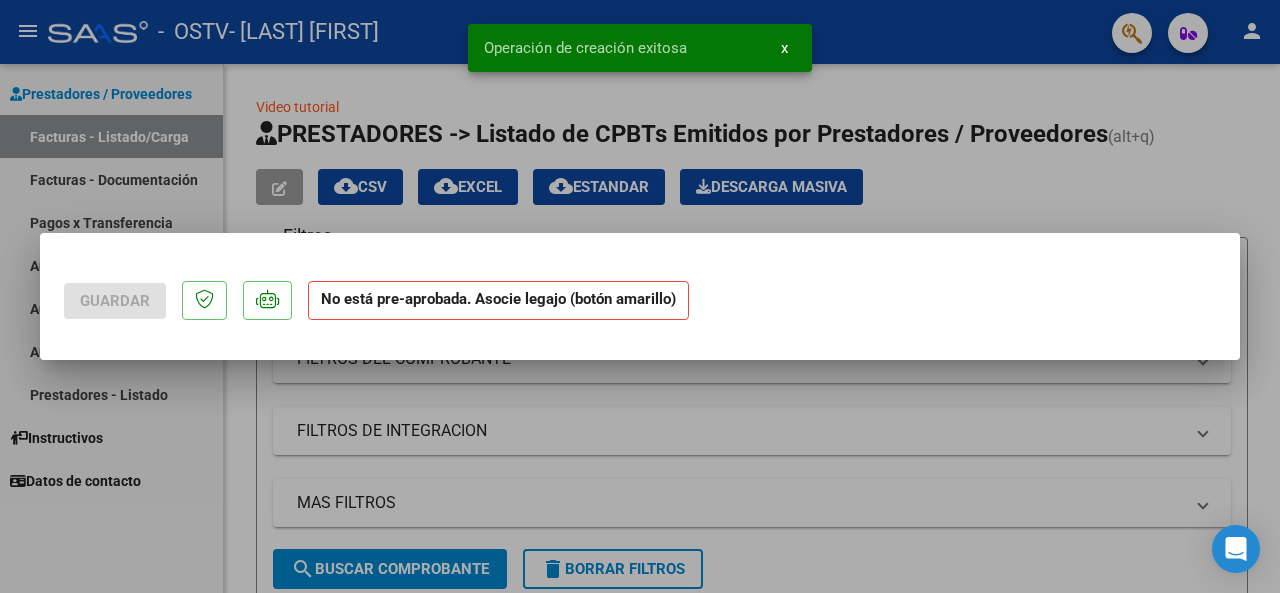 scroll, scrollTop: 0, scrollLeft: 0, axis: both 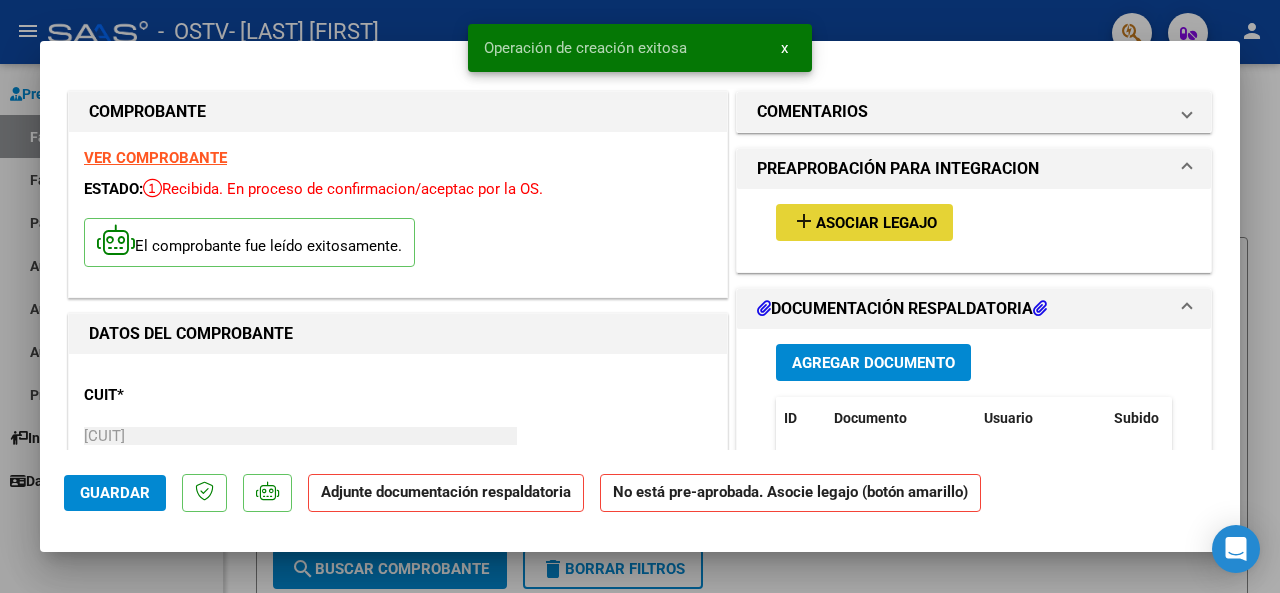 click on "Asociar Legajo" at bounding box center [876, 223] 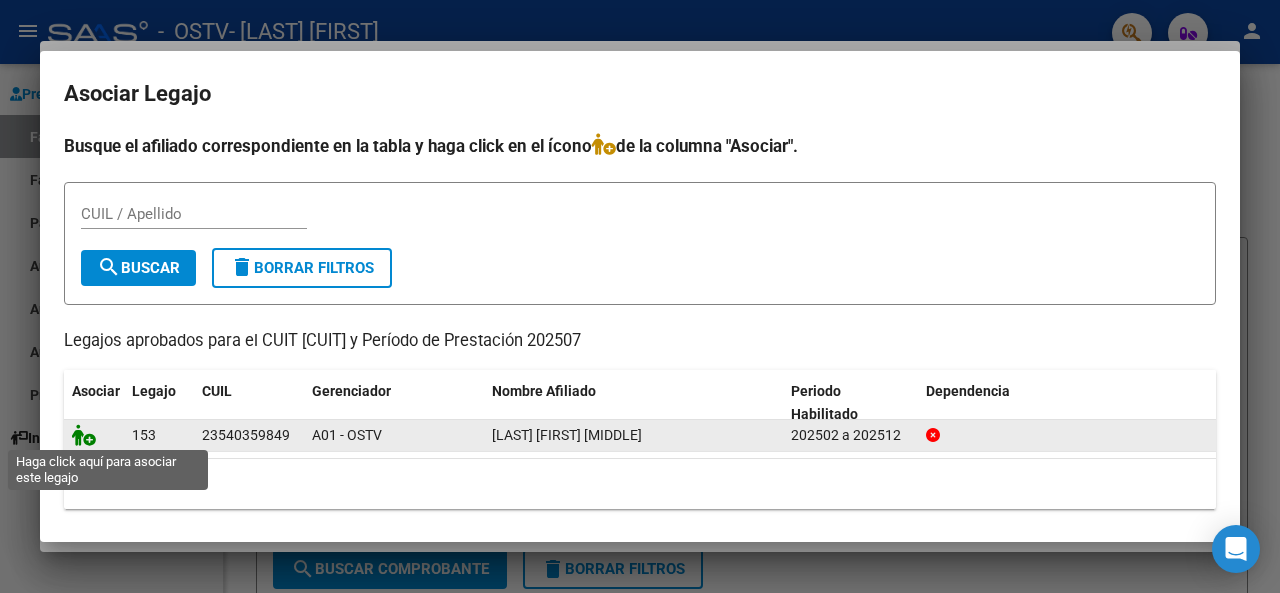 click 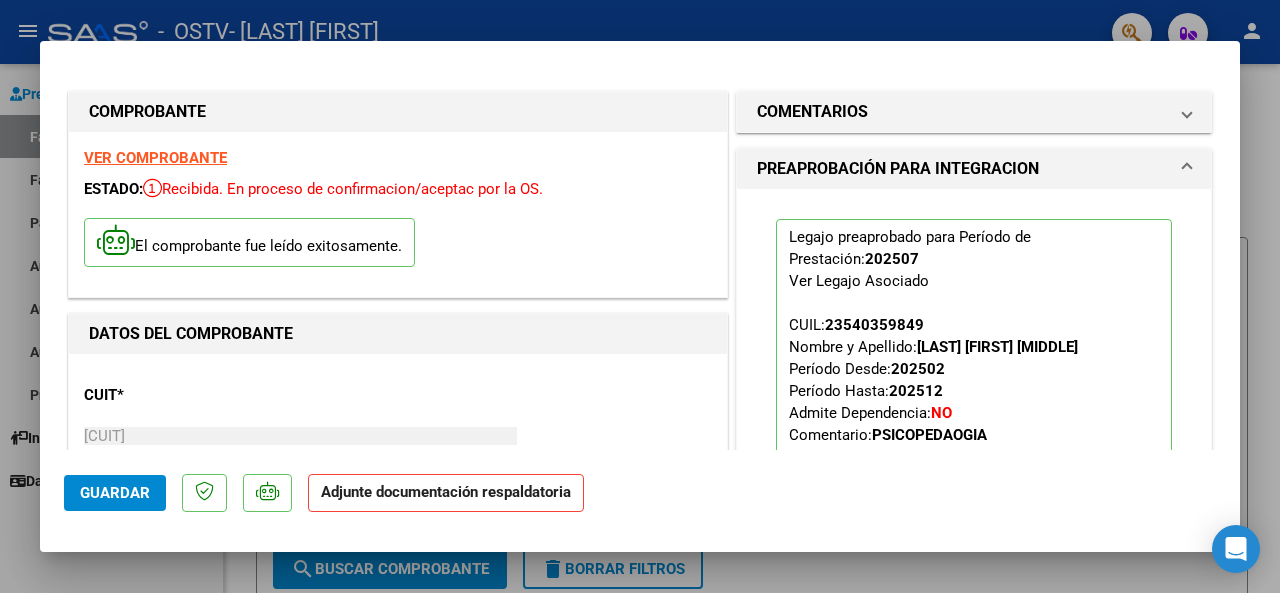 scroll, scrollTop: 338, scrollLeft: 0, axis: vertical 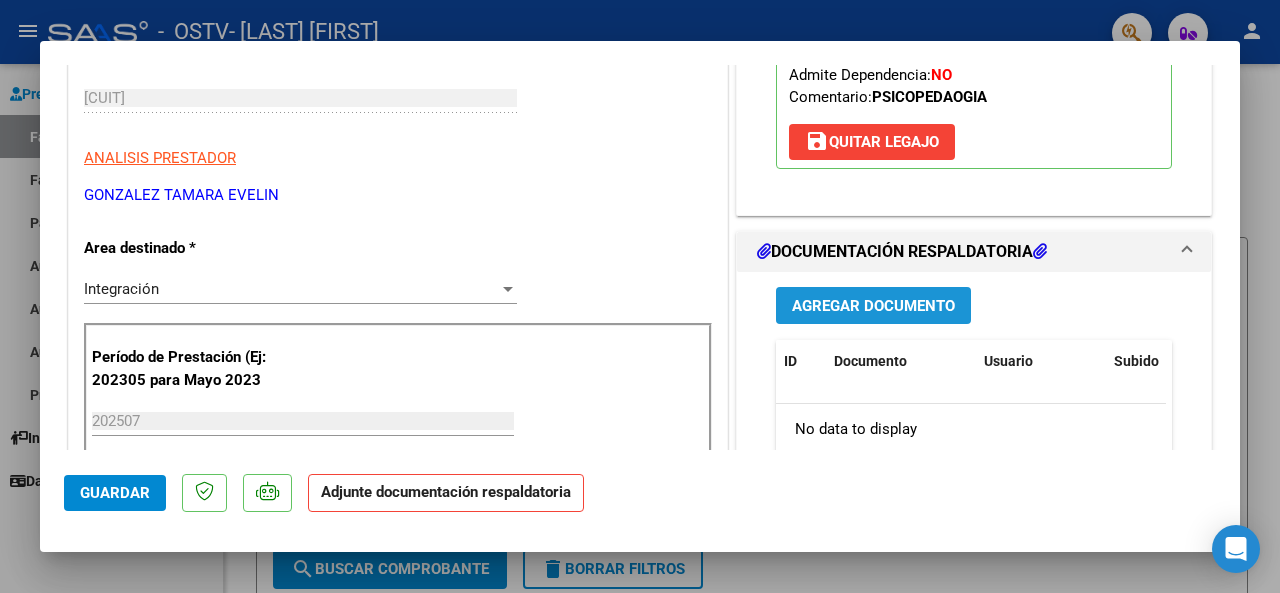 click on "Agregar Documento" at bounding box center (873, 306) 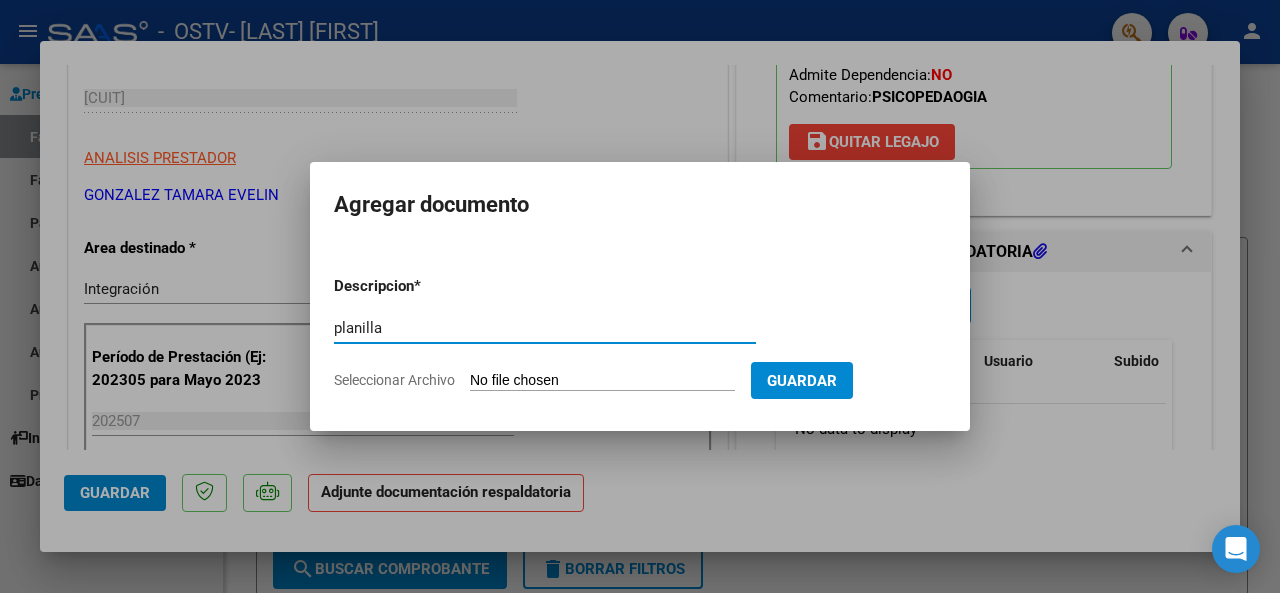 type on "planilla" 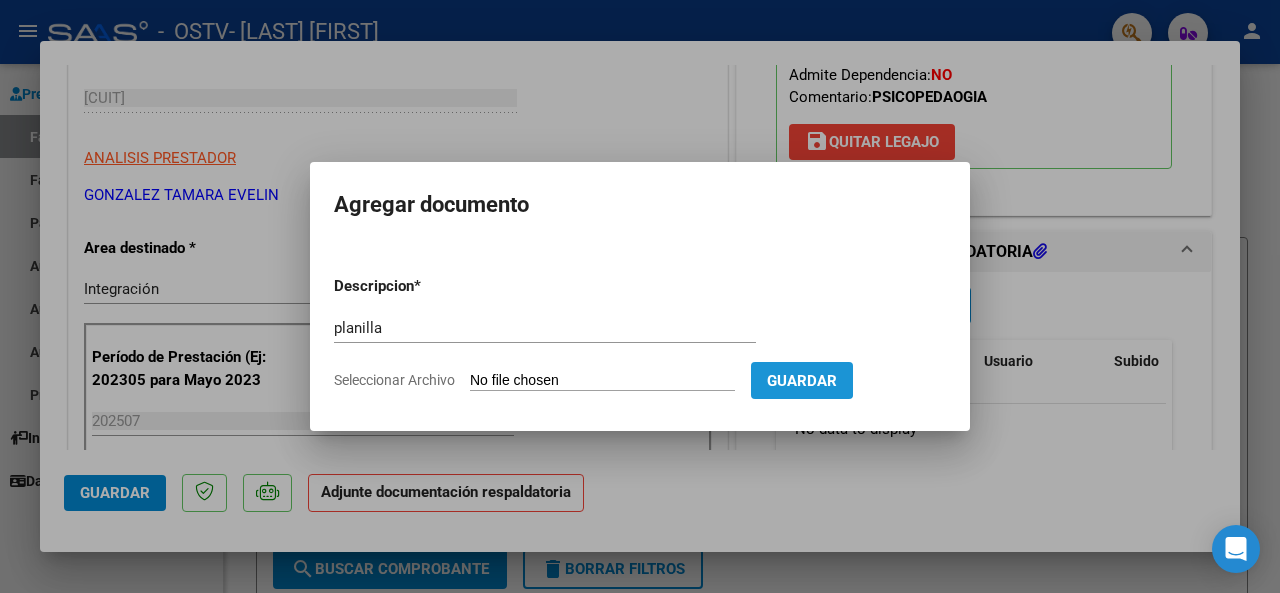 click on "Guardar" at bounding box center (802, 381) 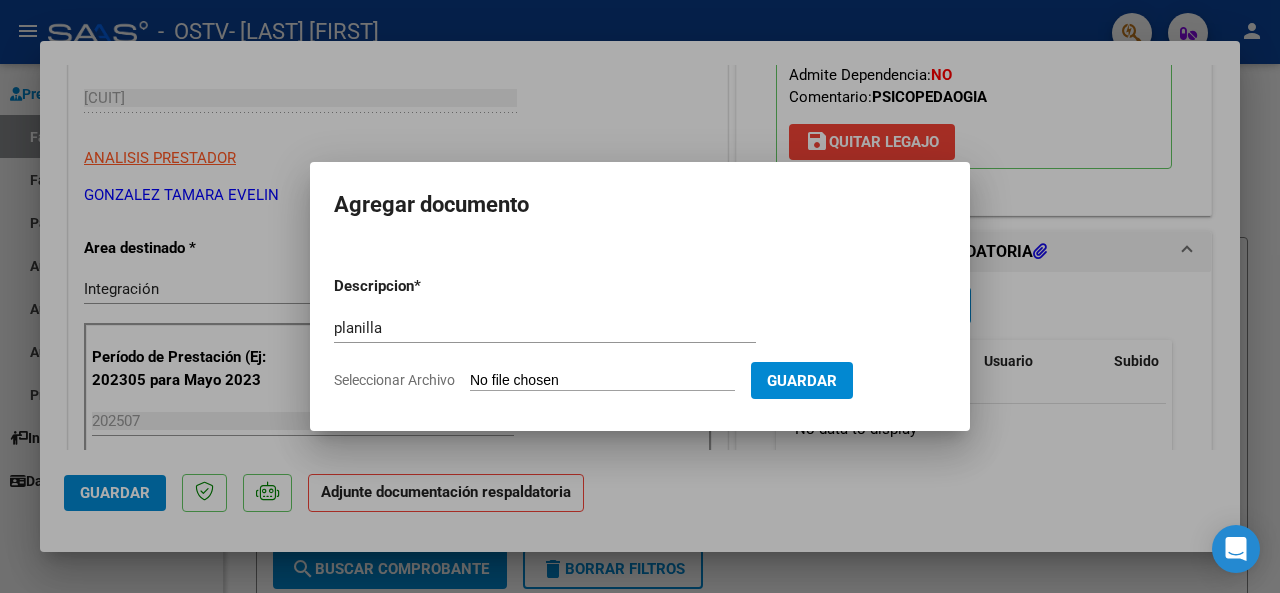 click on "Seleccionar Archivo" at bounding box center (602, 381) 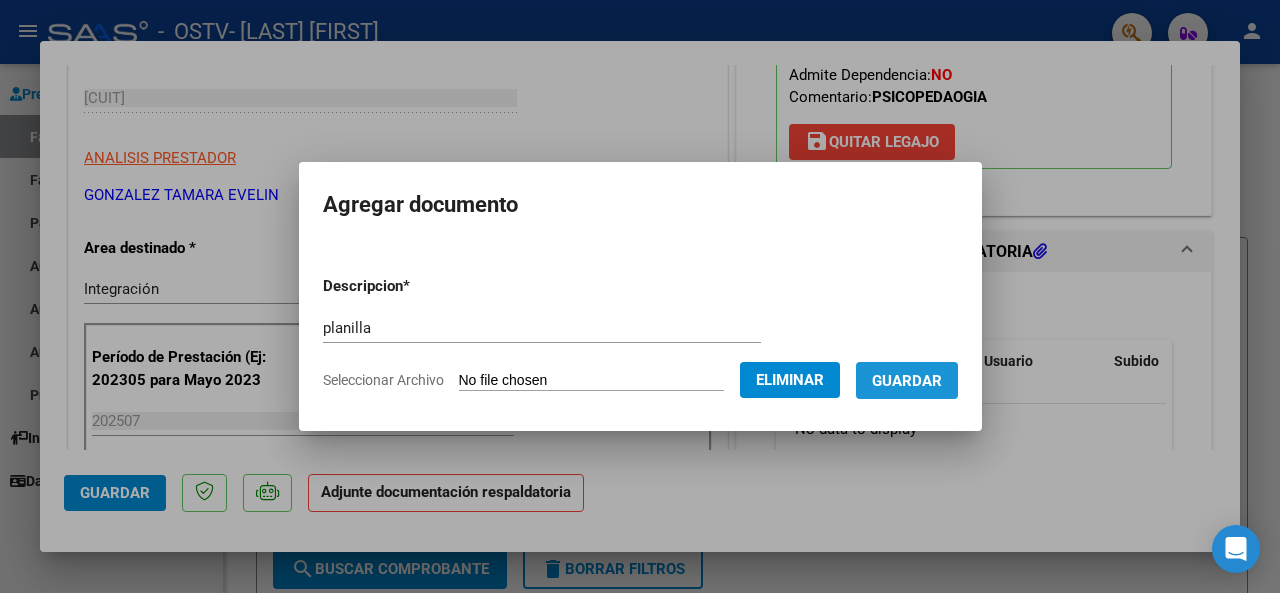 click on "Guardar" at bounding box center [907, 381] 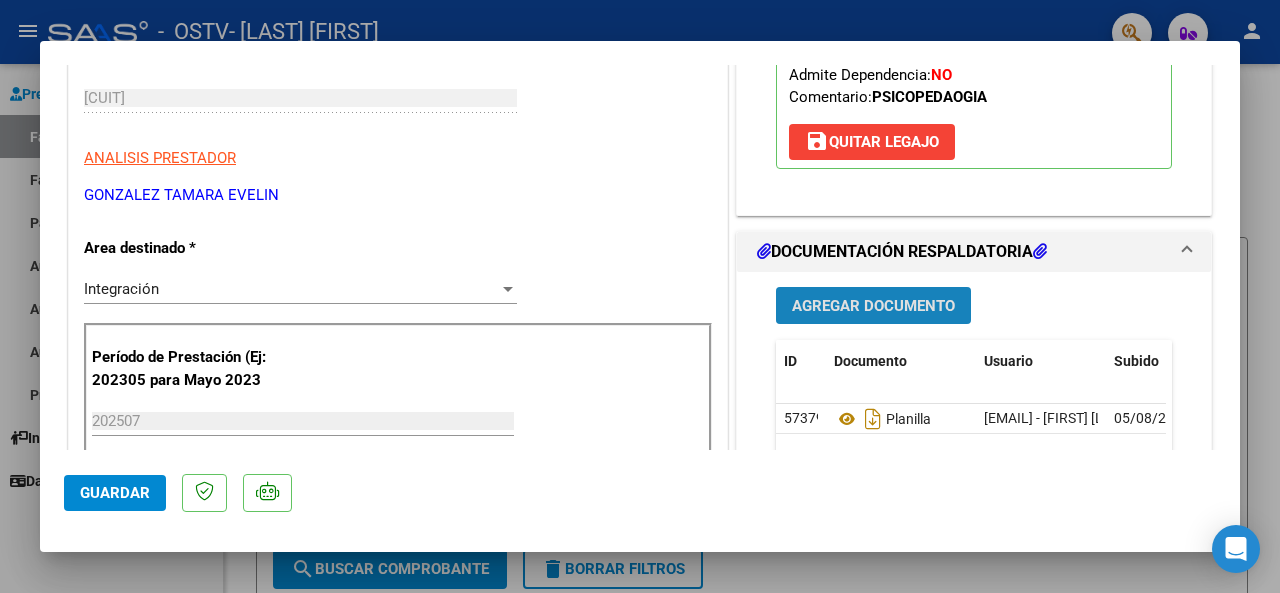 click on "Agregar Documento" at bounding box center (873, 306) 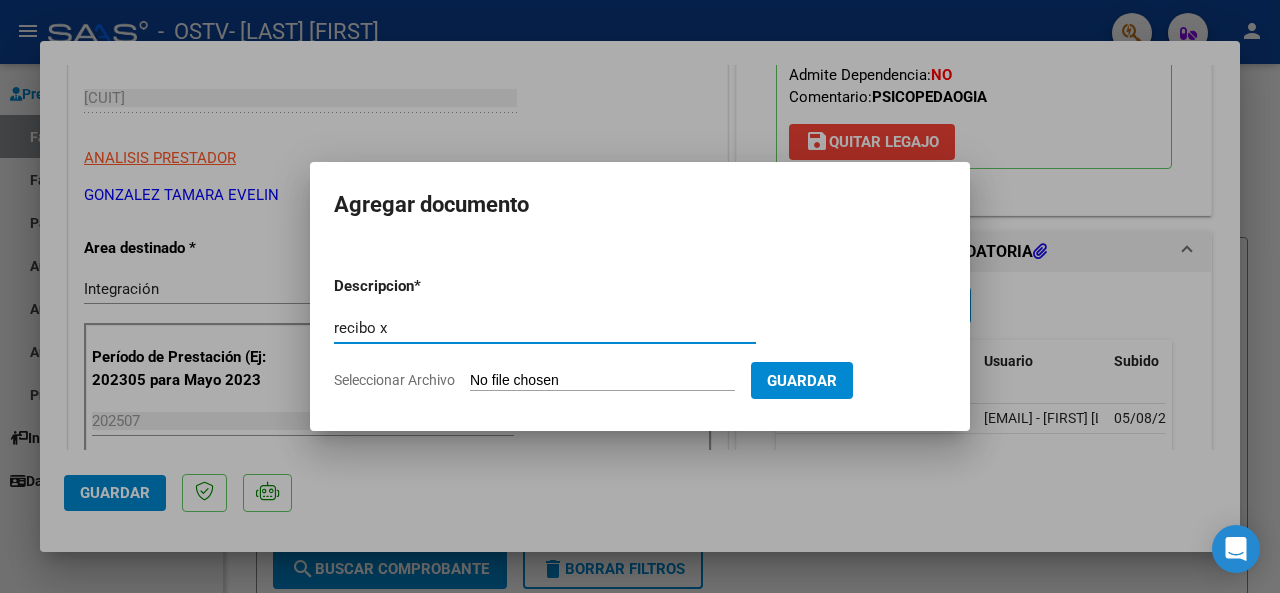 type on "recibo x" 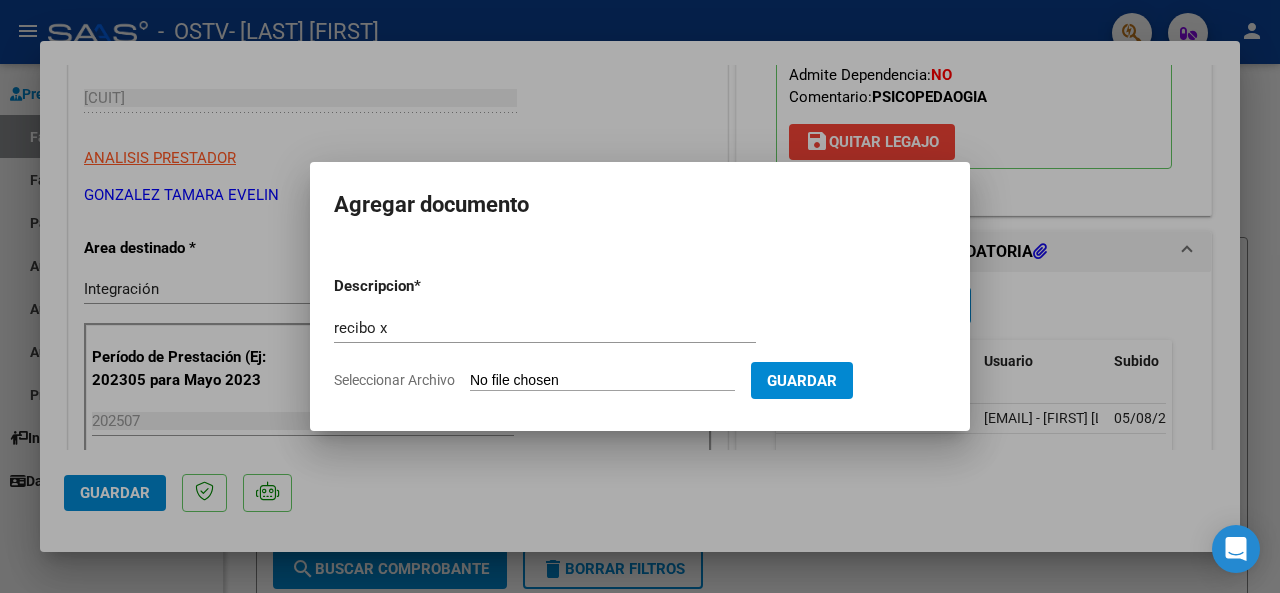 click on "Seleccionar Archivo" at bounding box center [602, 381] 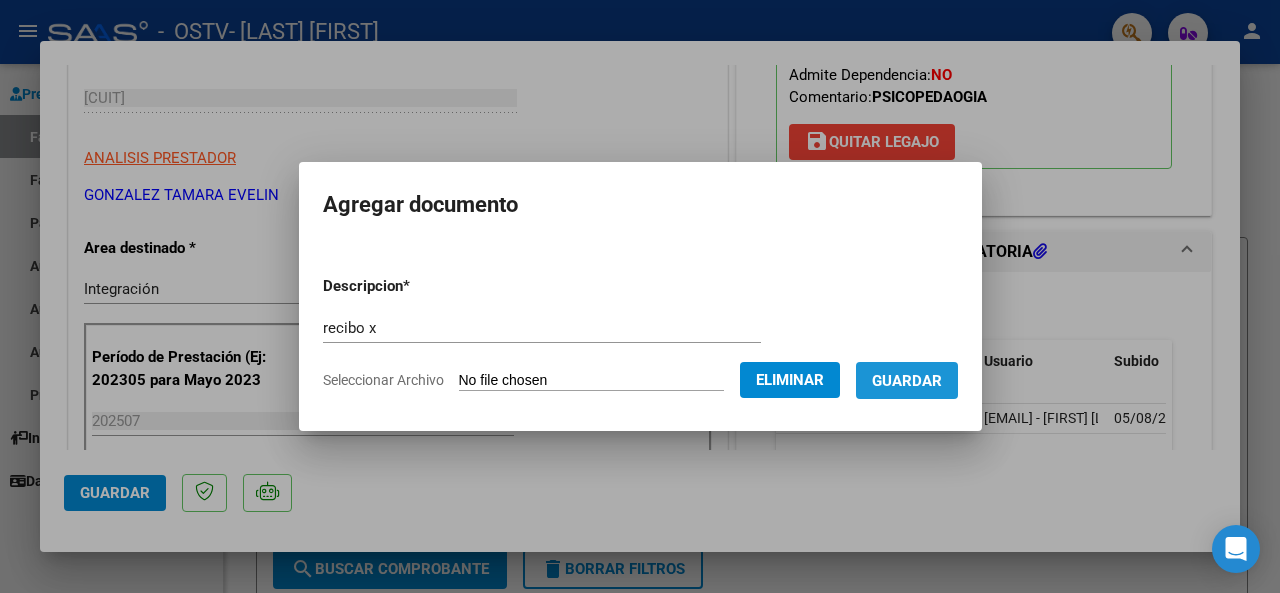 click on "Guardar" at bounding box center (907, 381) 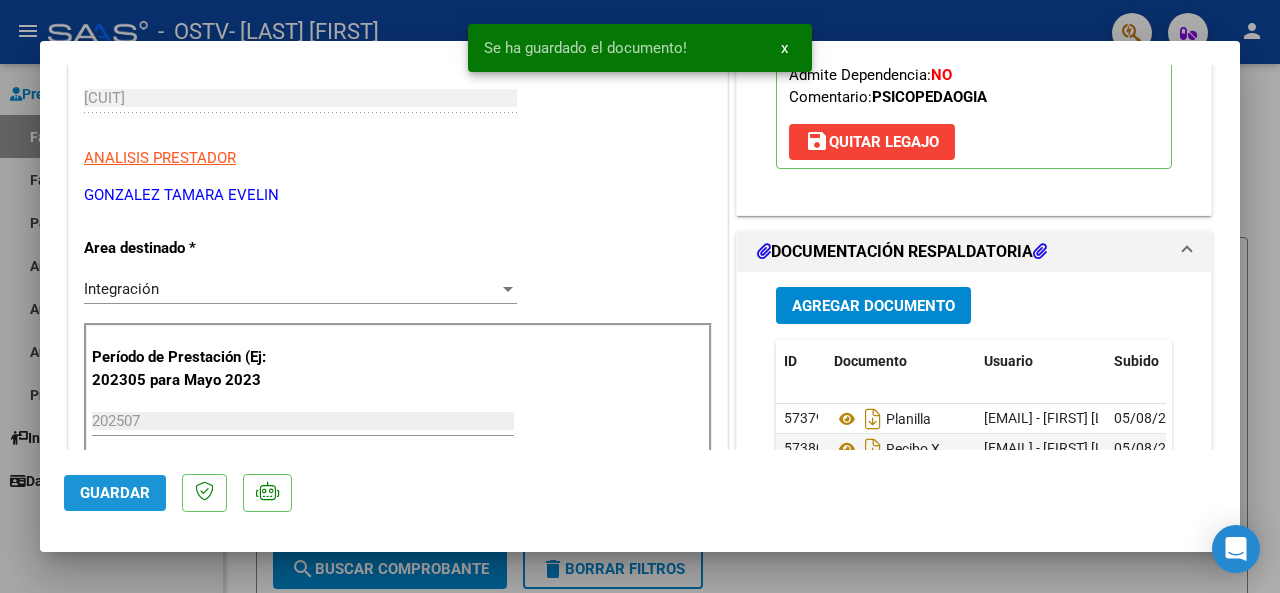 click on "Guardar" 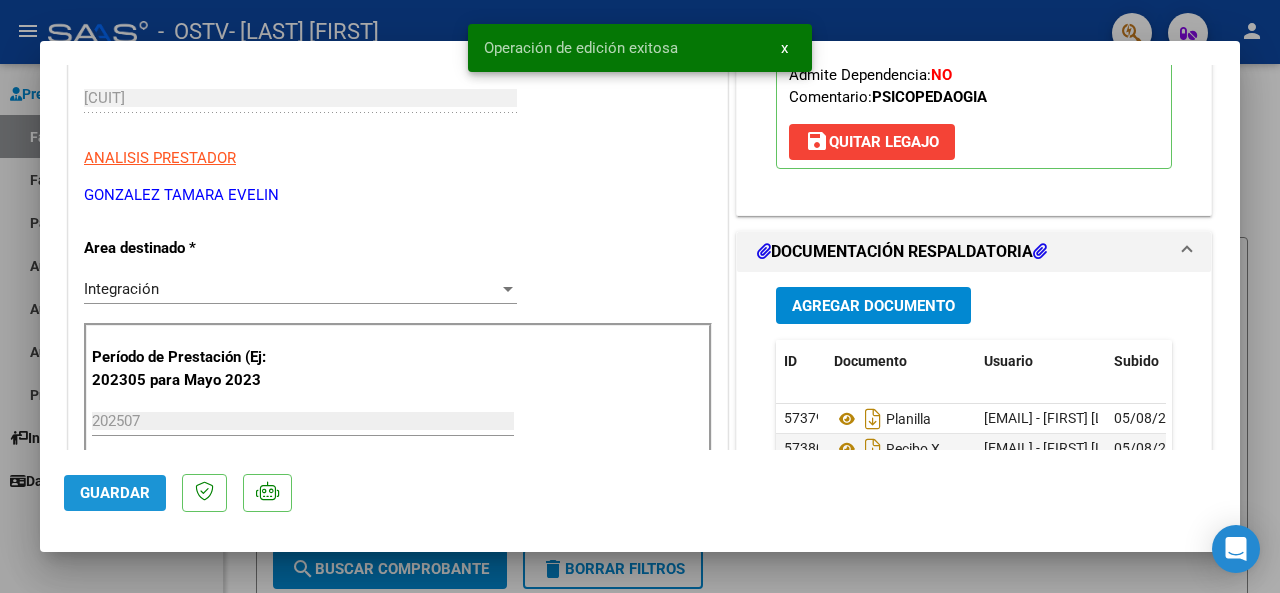 click on "Guardar" 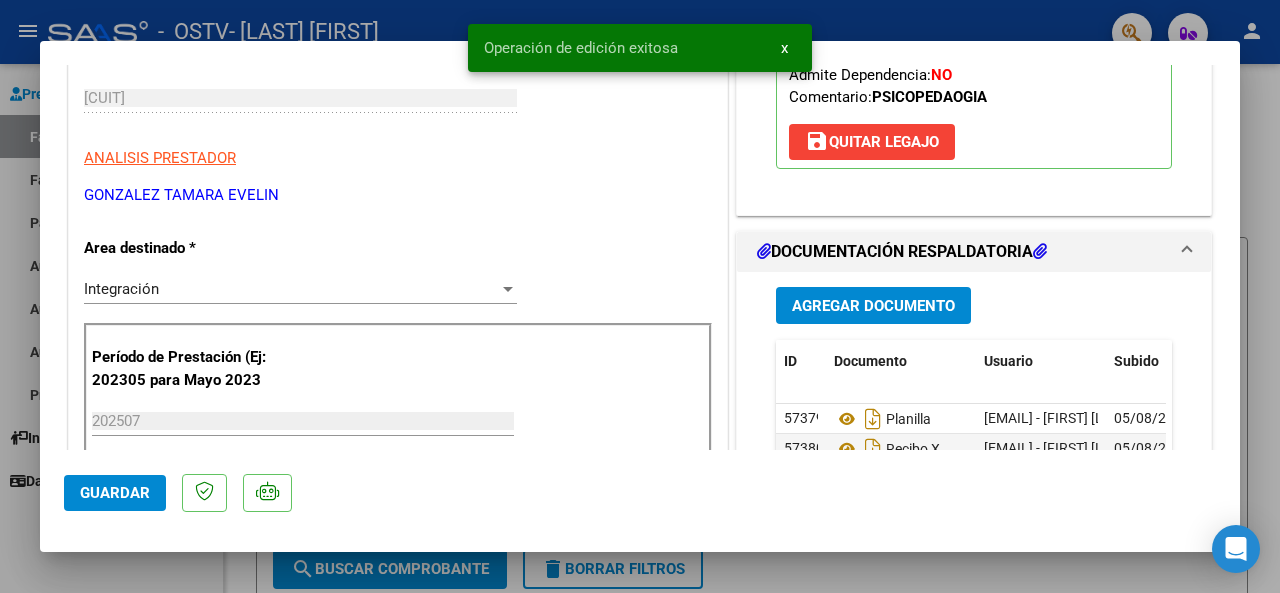 click at bounding box center (640, 296) 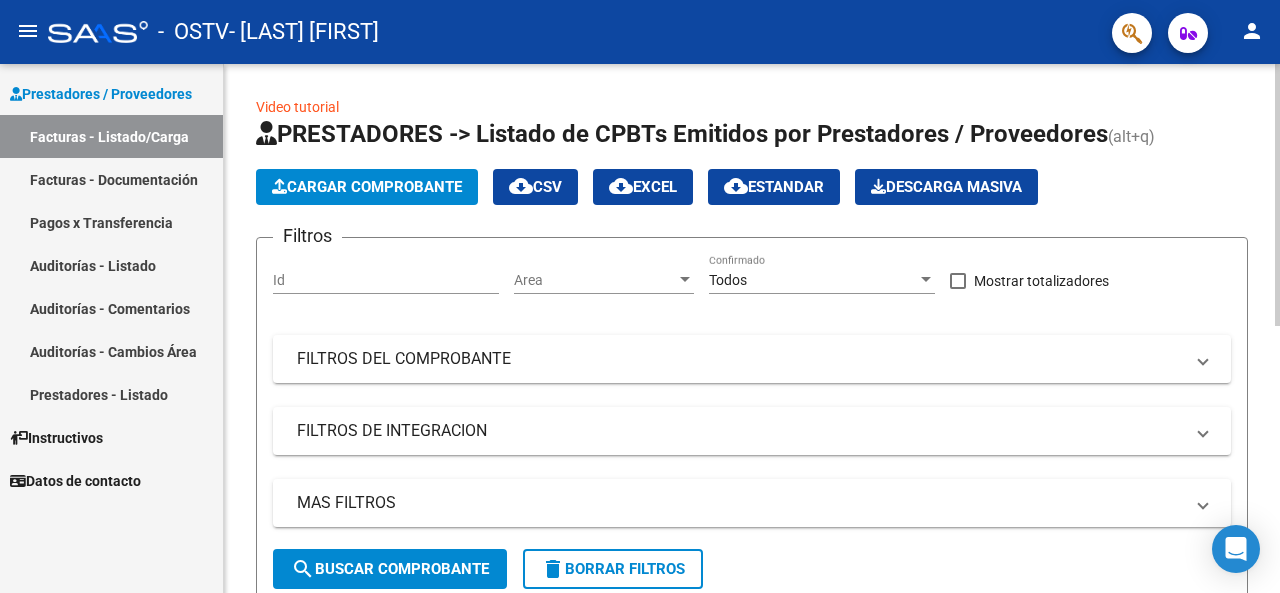 scroll, scrollTop: 529, scrollLeft: 0, axis: vertical 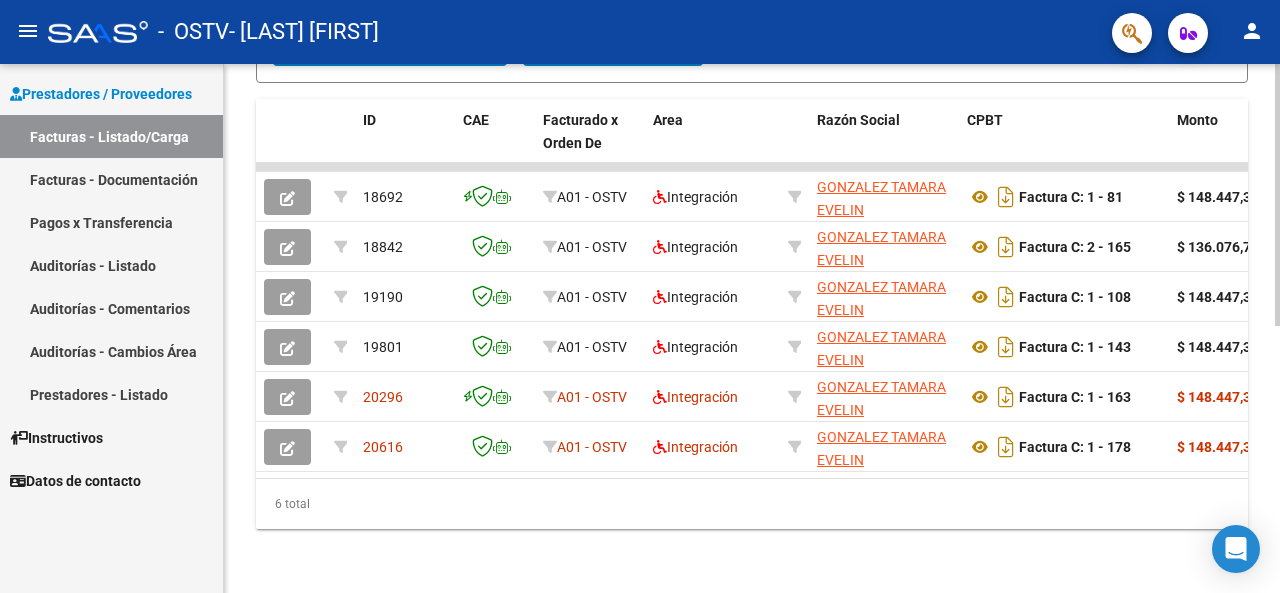 click 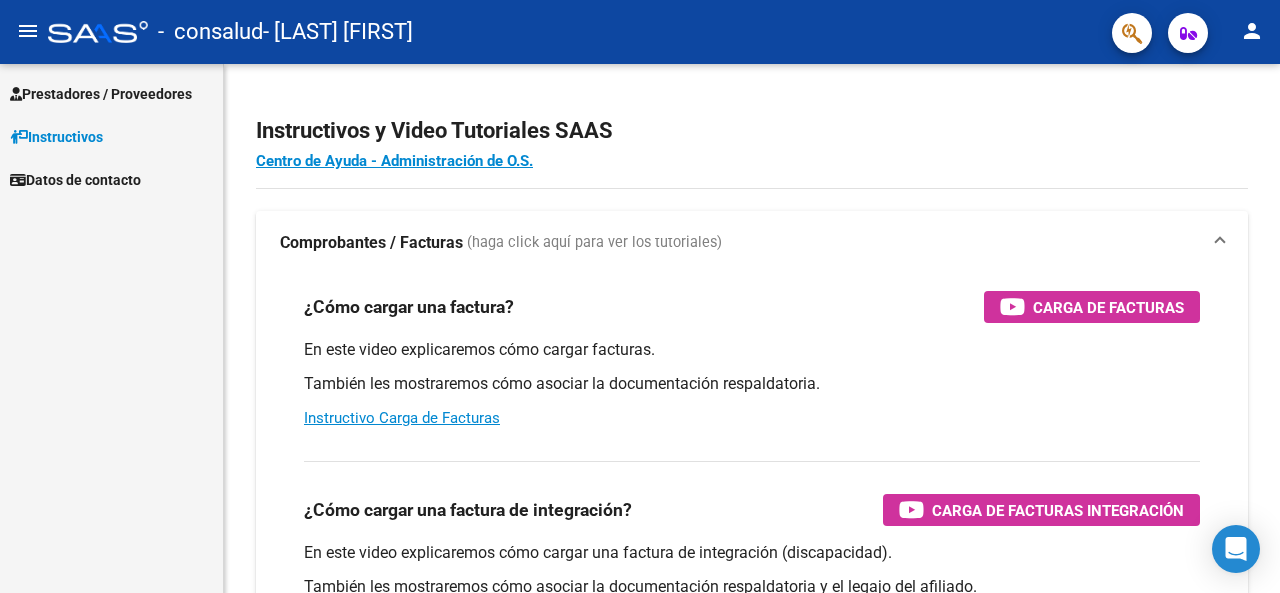 scroll, scrollTop: 0, scrollLeft: 0, axis: both 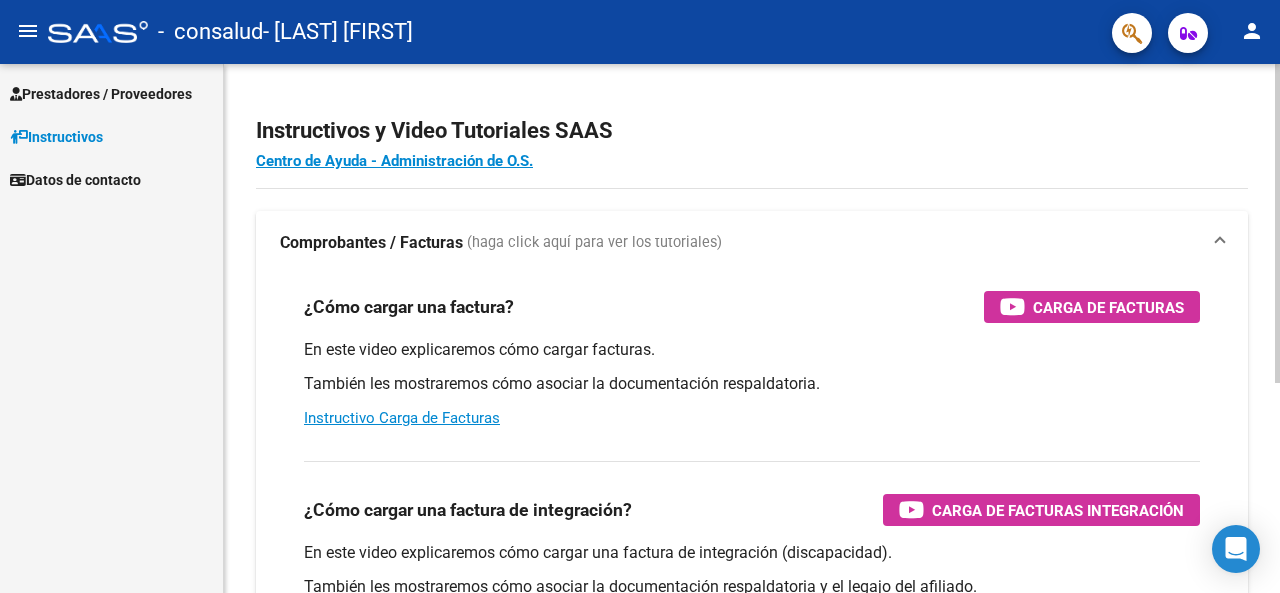 drag, startPoint x: 152, startPoint y: 1, endPoint x: 934, endPoint y: 199, distance: 806.6771 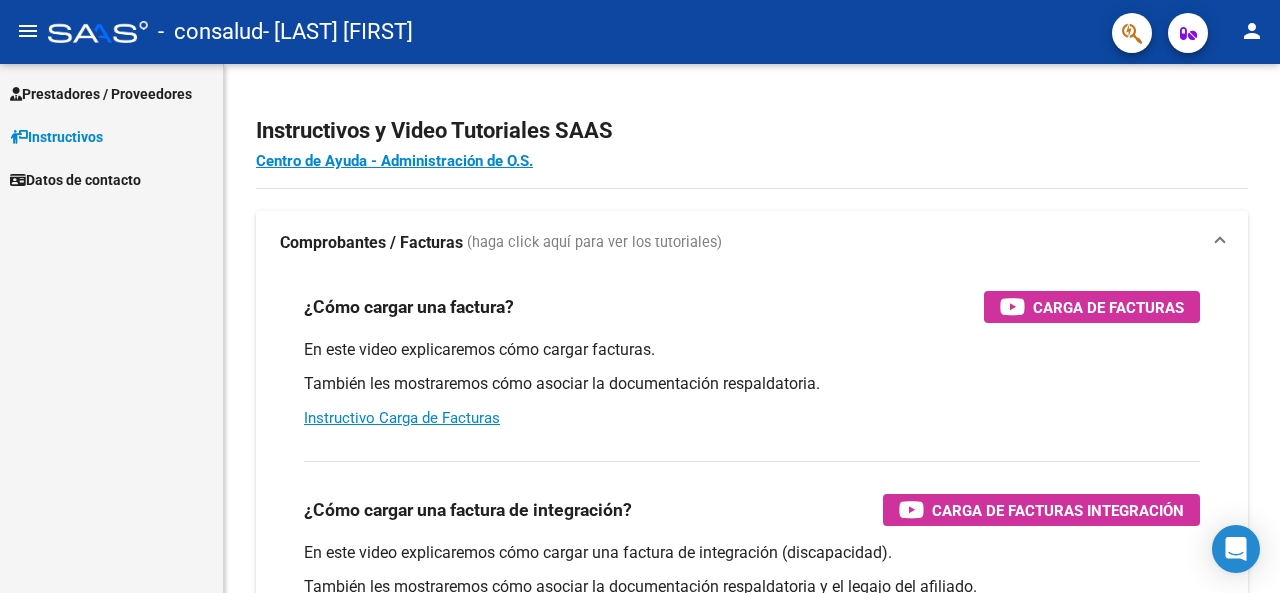 click on "Prestadores / Proveedores" at bounding box center [101, 94] 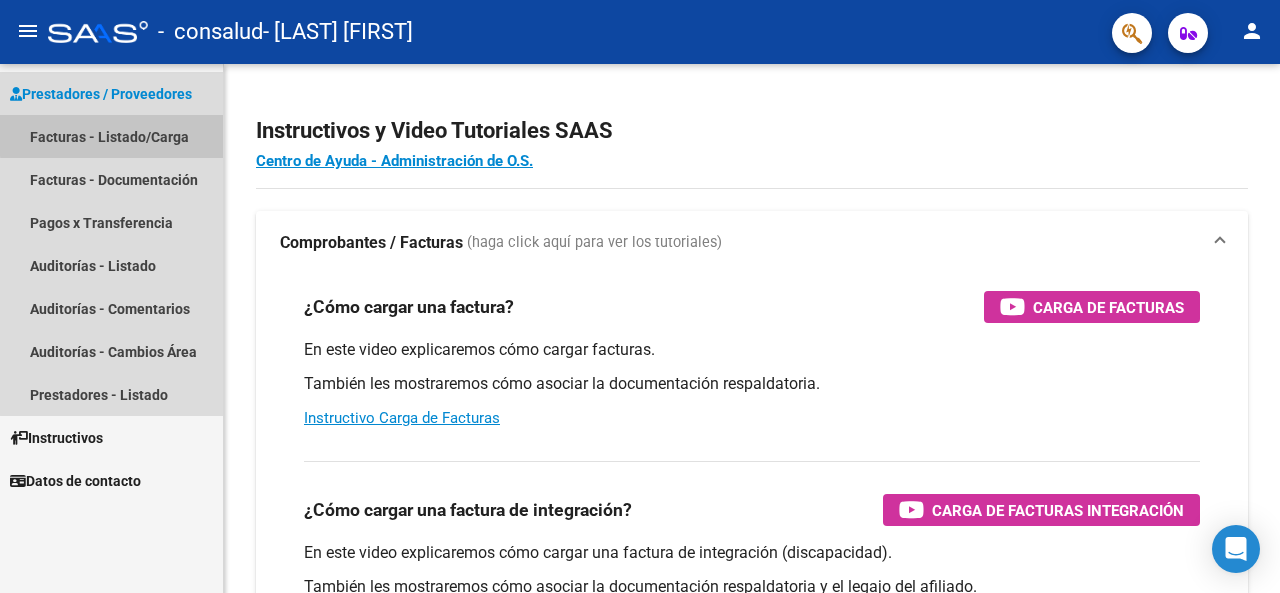 click on "Facturas - Listado/Carga" at bounding box center [111, 136] 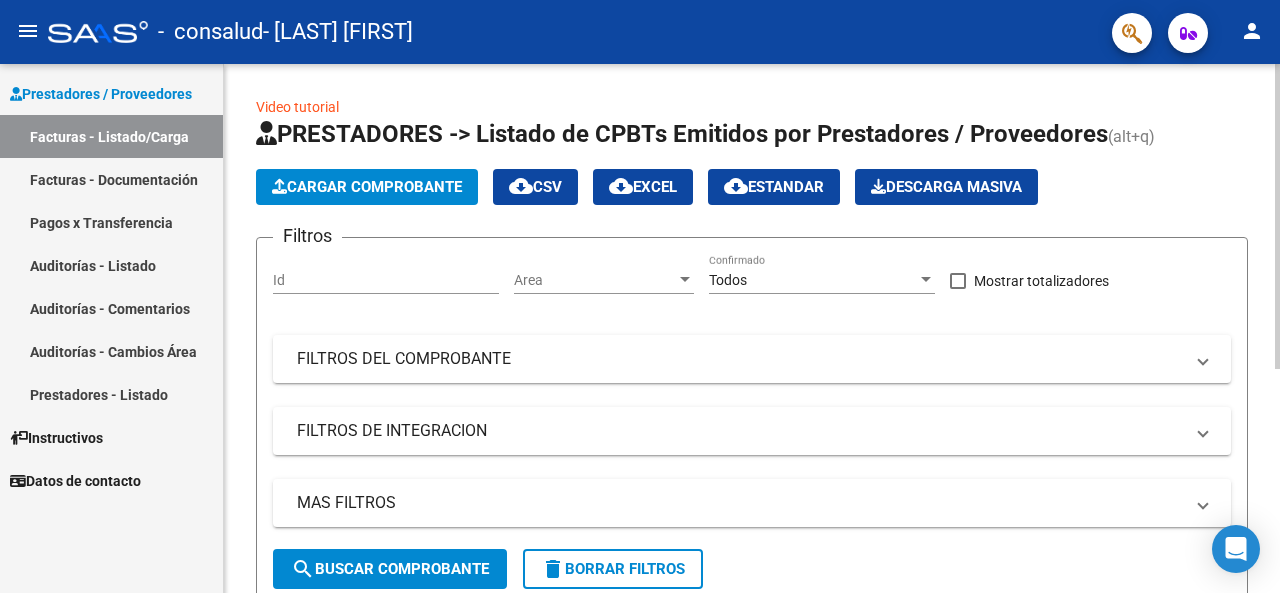 scroll, scrollTop: 387, scrollLeft: 0, axis: vertical 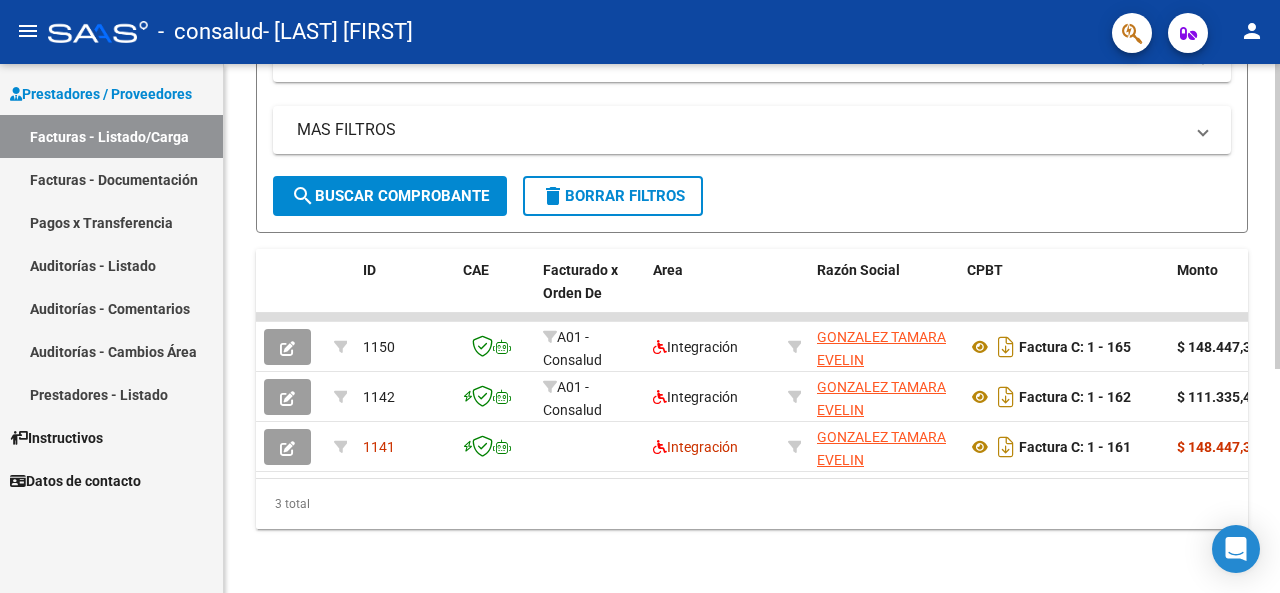 click 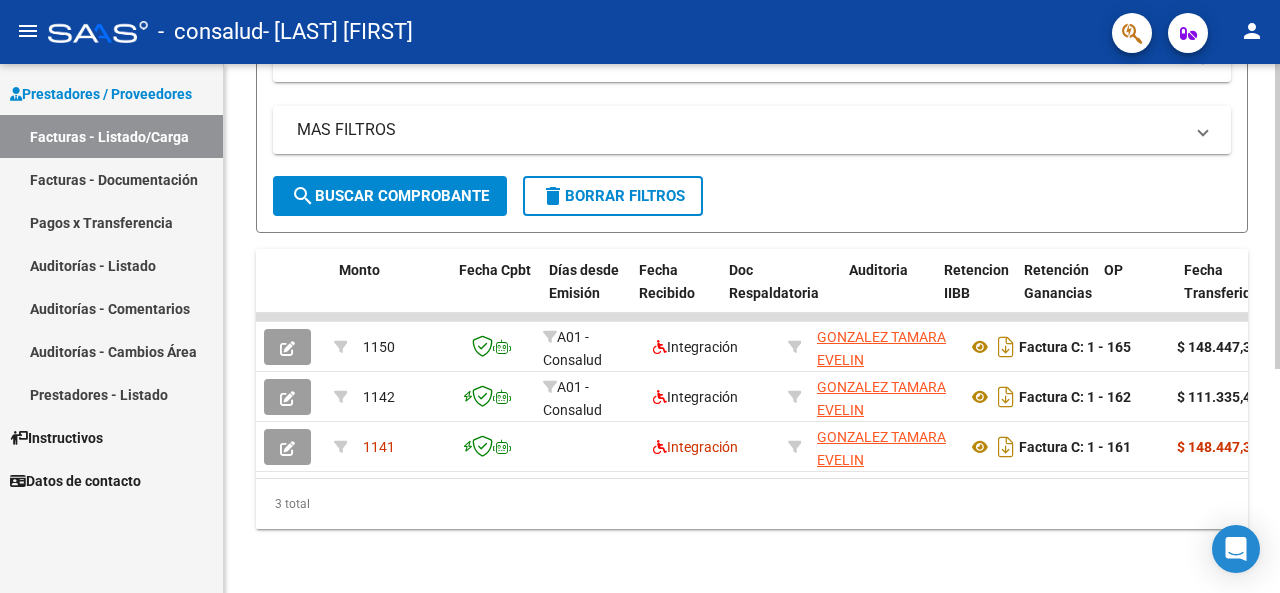 scroll, scrollTop: 0, scrollLeft: 868, axis: horizontal 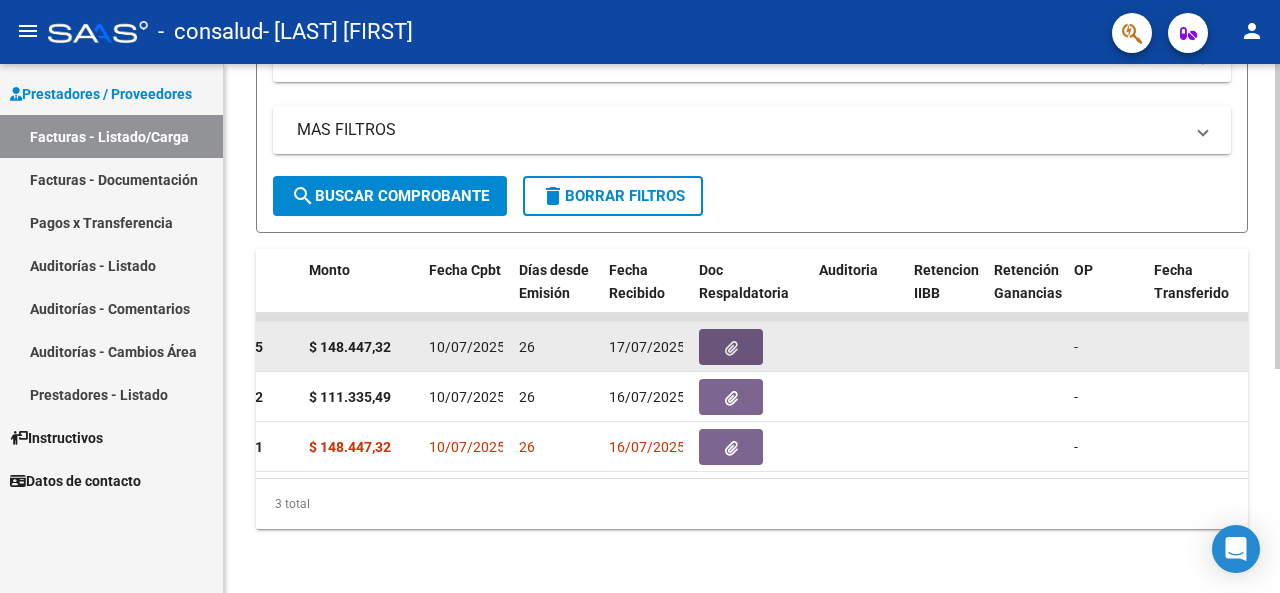 click 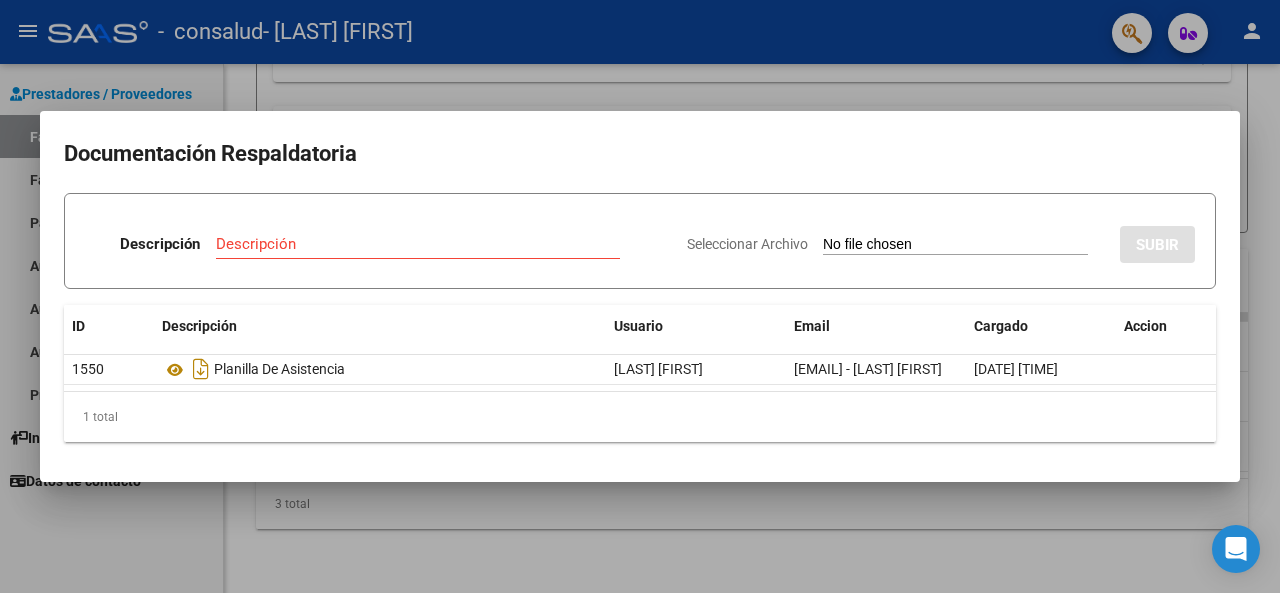 click at bounding box center [640, 296] 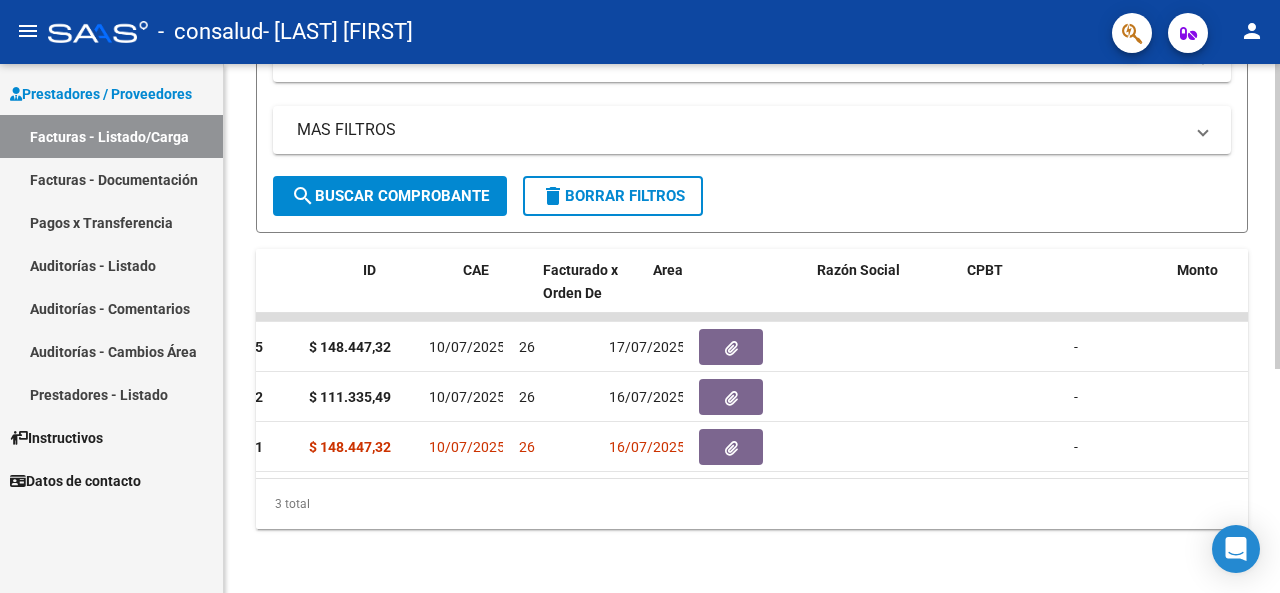 scroll, scrollTop: 0, scrollLeft: 0, axis: both 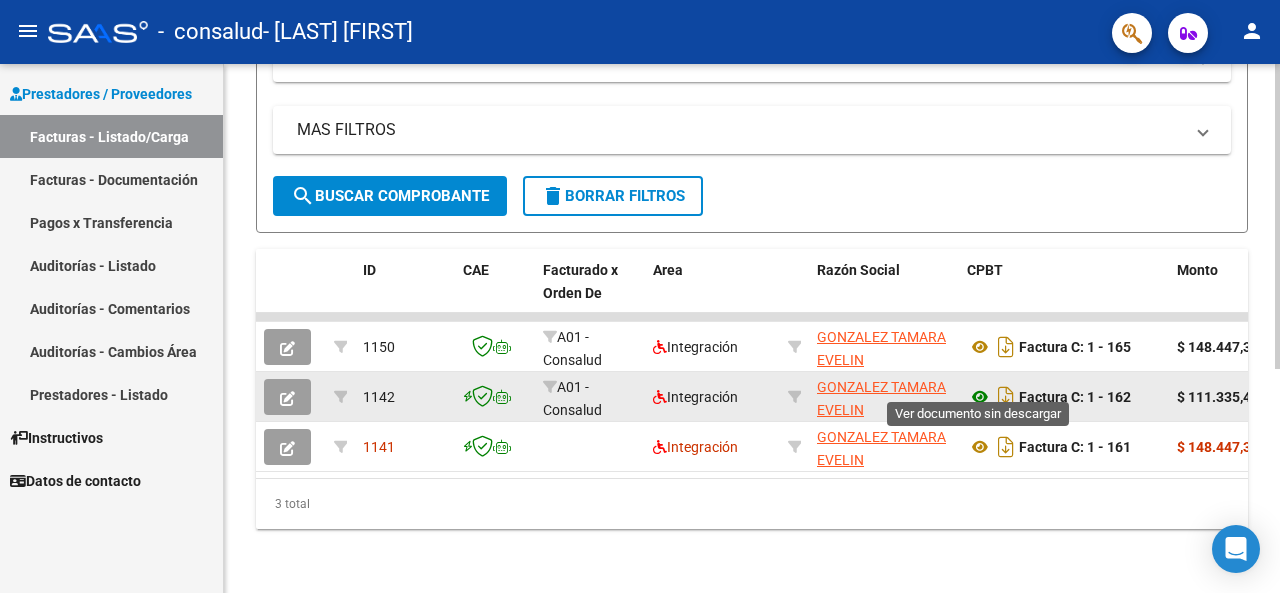 click 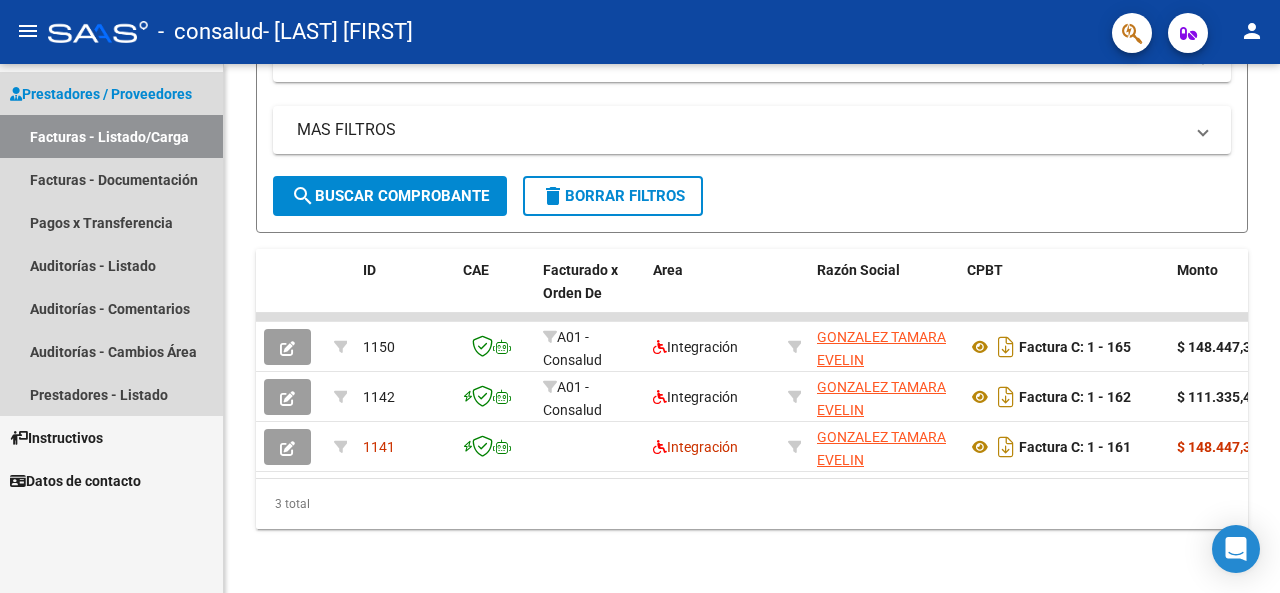 click on "Facturas - Listado/Carga" at bounding box center (111, 136) 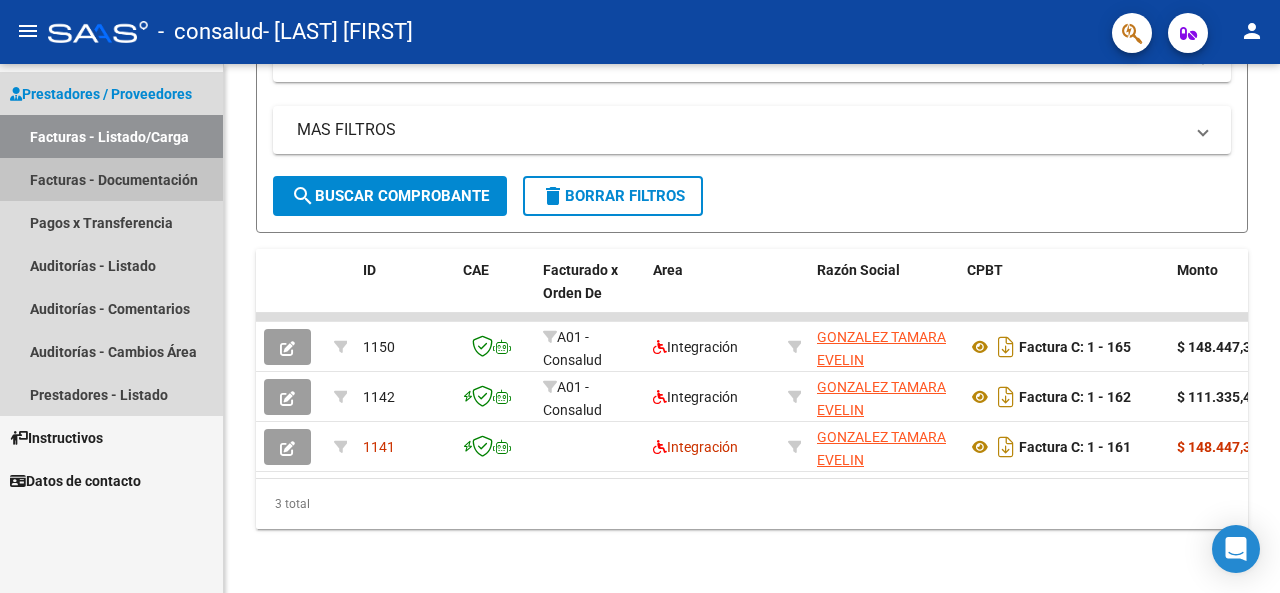 click on "Facturas - Documentación" at bounding box center (111, 179) 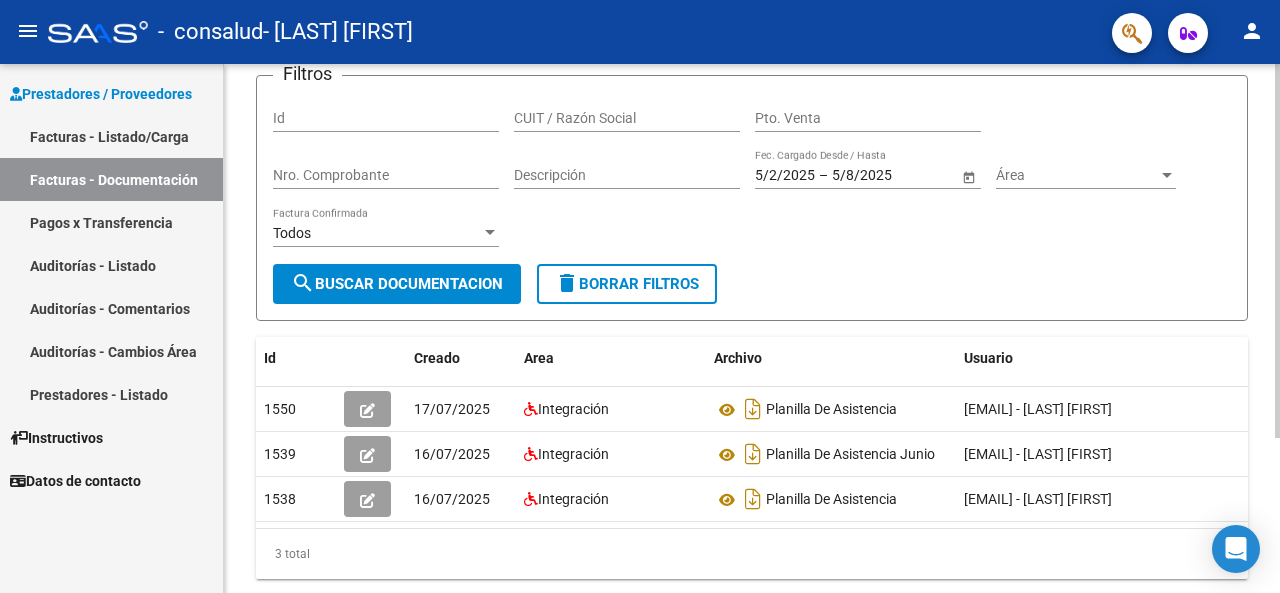scroll, scrollTop: 160, scrollLeft: 0, axis: vertical 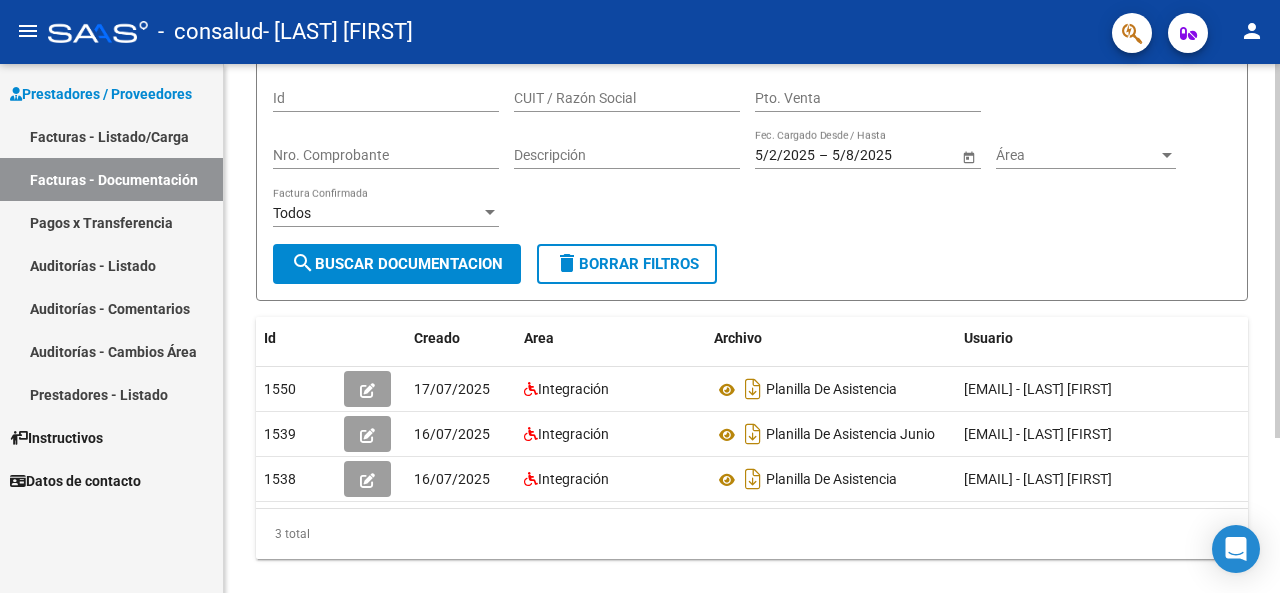 click 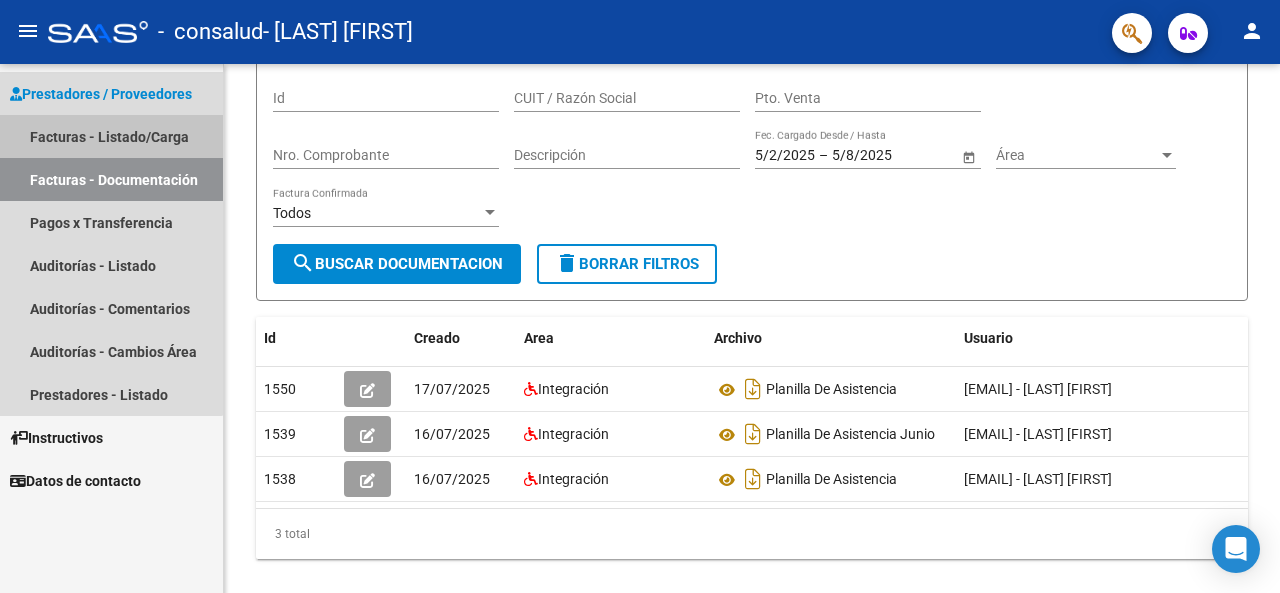 click on "Facturas - Listado/Carga" at bounding box center [111, 136] 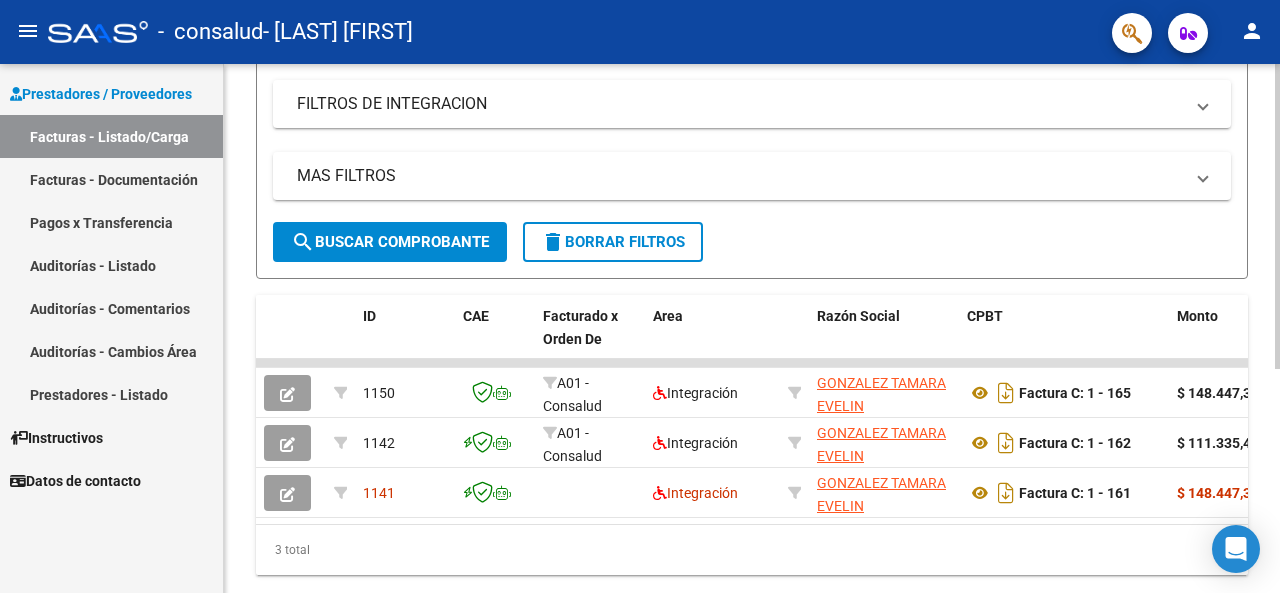 click 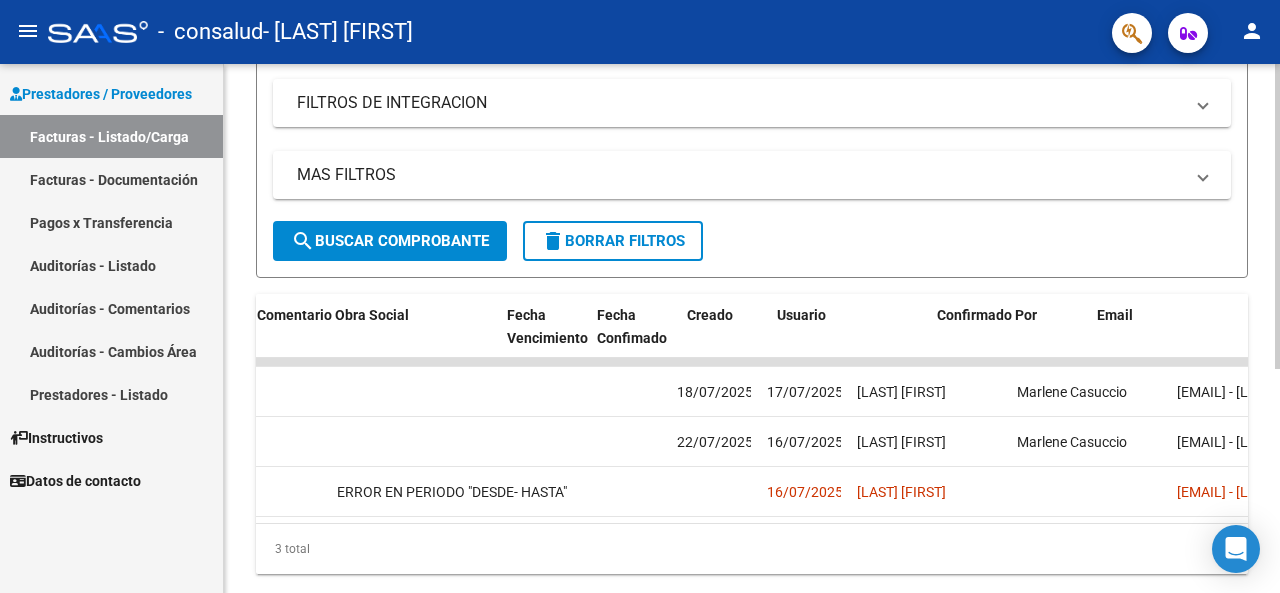 scroll, scrollTop: 0, scrollLeft: 3224, axis: horizontal 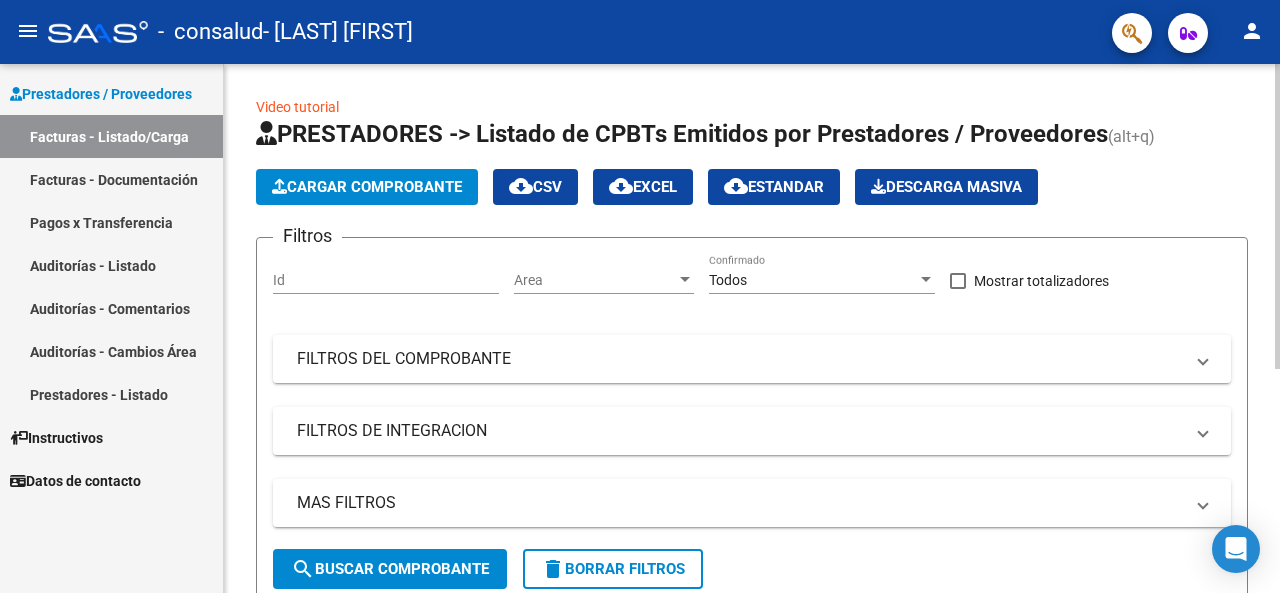 click on "Video tutorial   PRESTADORES -> Listado de CPBTs Emitidos por Prestadores / Proveedores (alt+q)   Cargar Comprobante
cloud_download  CSV  cloud_download  EXCEL  cloud_download  Estandar   Descarga Masiva
Filtros Id Area Area Todos Confirmado   Mostrar totalizadores   FILTROS DEL COMPROBANTE  Comprobante Tipo Comprobante Tipo Start date – End date Fec. Comprobante Desde / Hasta Días Emisión Desde(cant. días) Días Emisión Hasta(cant. días) CUIT / Razón Social Pto. Venta Nro. Comprobante Código SSS CAE Válido CAE Válido Todos Cargado Módulo Hosp. Todos Tiene facturacion Apócrifa Hospital Refes  FILTROS DE INTEGRACION  Período De Prestación Campos del Archivo de Rendición Devuelto x SSS (dr_envio) Todos Rendido x SSS (dr_envio) Tipo de Registro Tipo de Registro Período Presentación Período Presentación Campos del Legajo Asociado (preaprobación) Afiliado Legajo (cuil/nombre) Todos Solo facturas preaprobadas  MAS FILTROS  Todos Con Doc. Respaldatoria Todos Con Trazabilidad Todos – –" 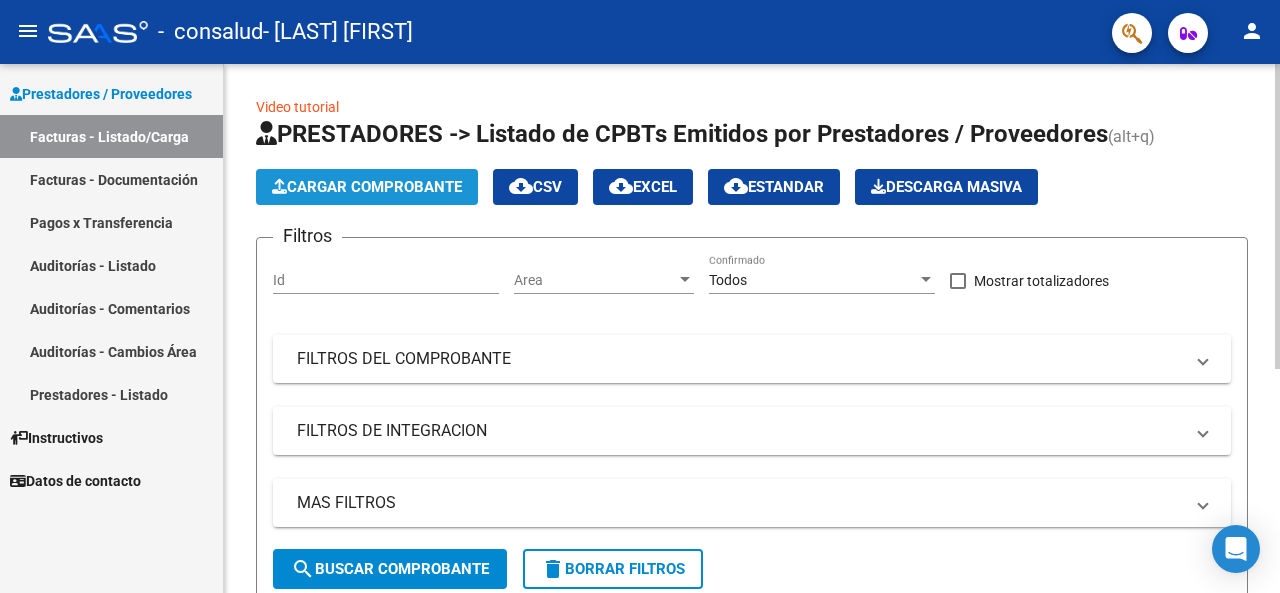 click on "Cargar Comprobante" 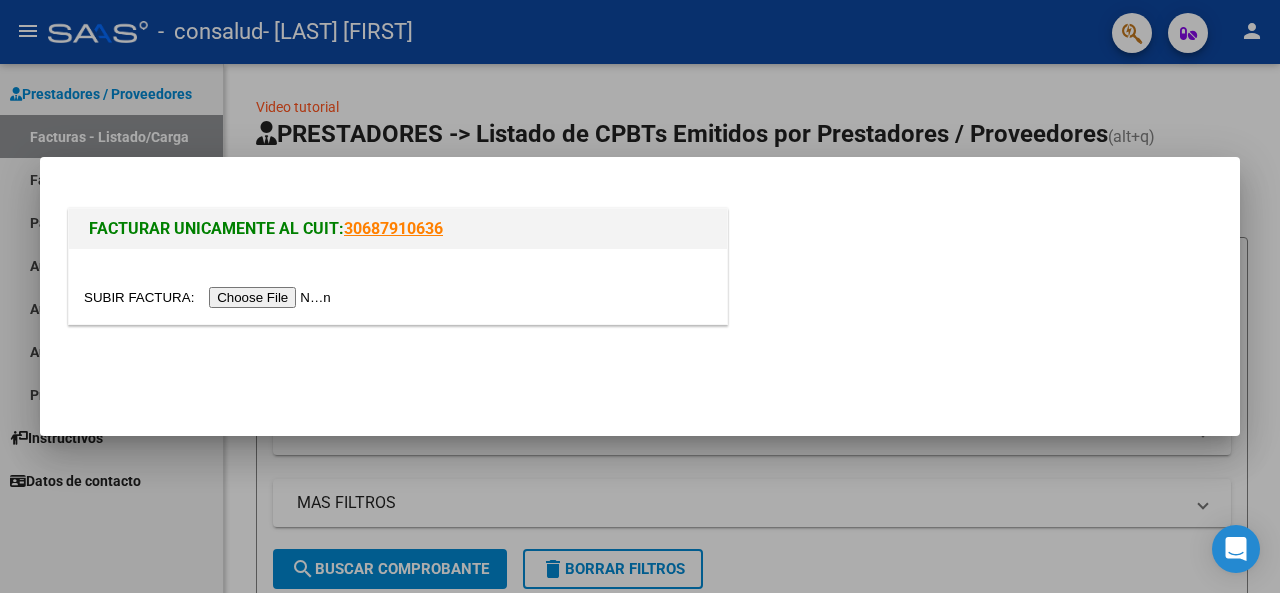 click at bounding box center [210, 297] 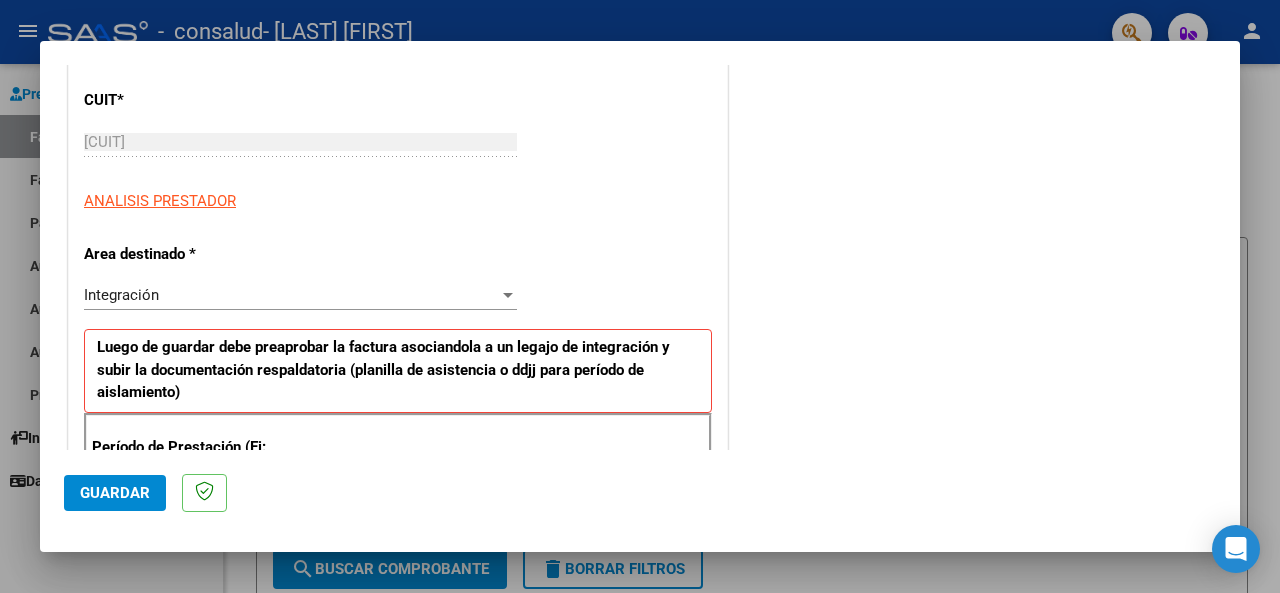 scroll, scrollTop: 260, scrollLeft: 0, axis: vertical 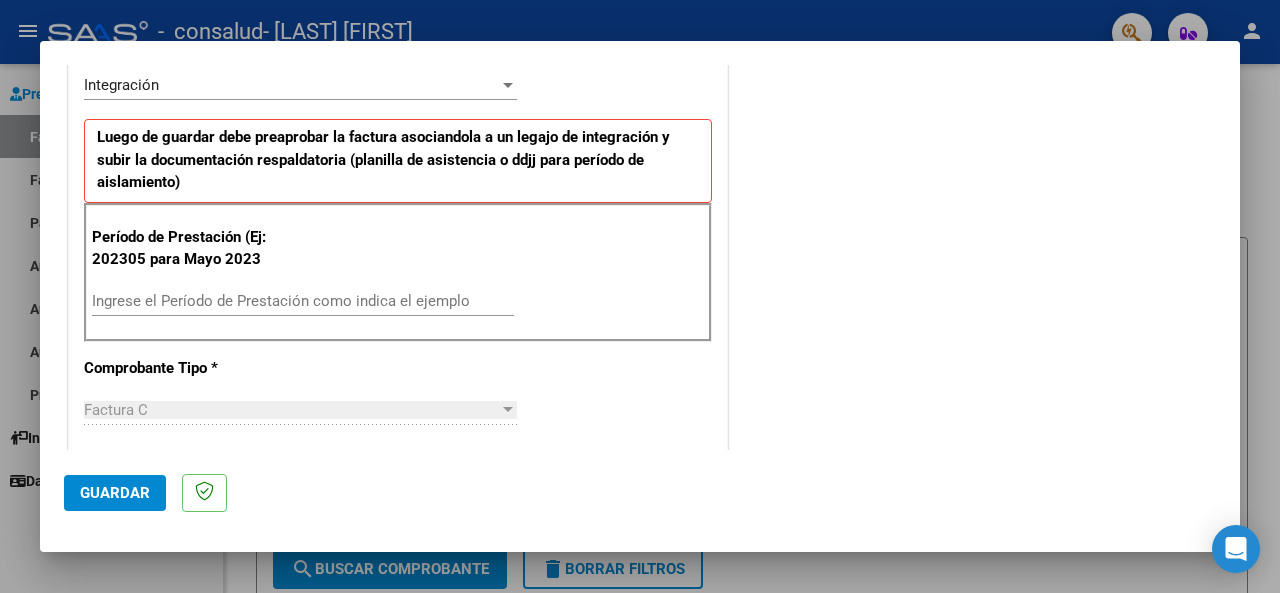 click on "Ingrese el Período de Prestación como indica el ejemplo" at bounding box center [303, 301] 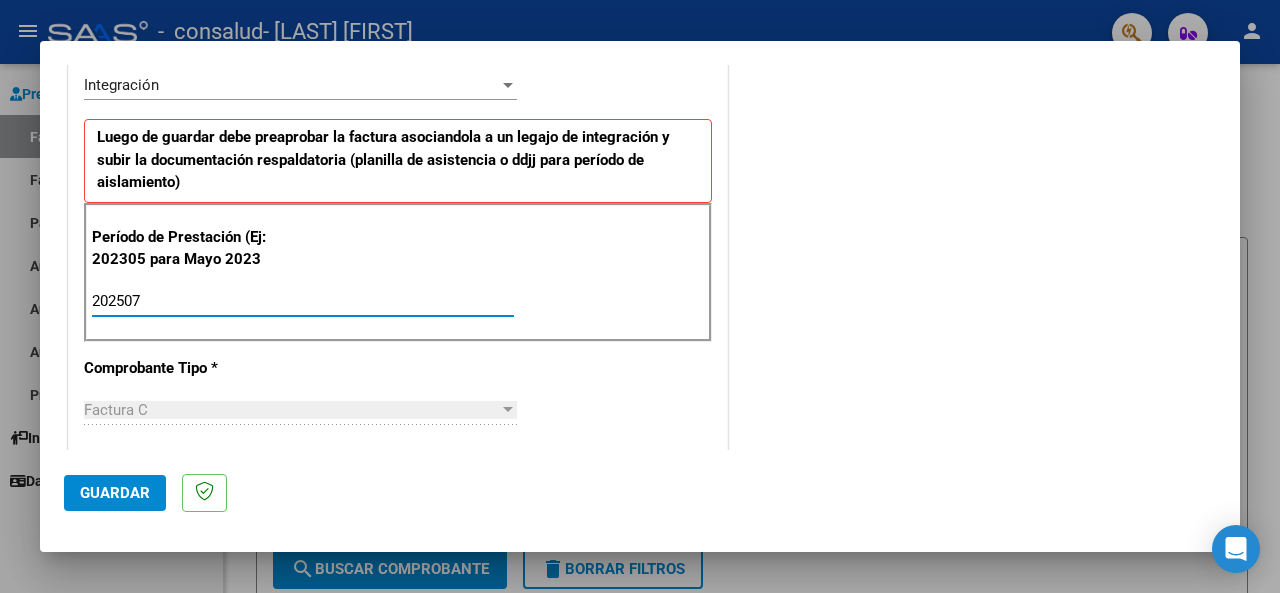 type on "202507" 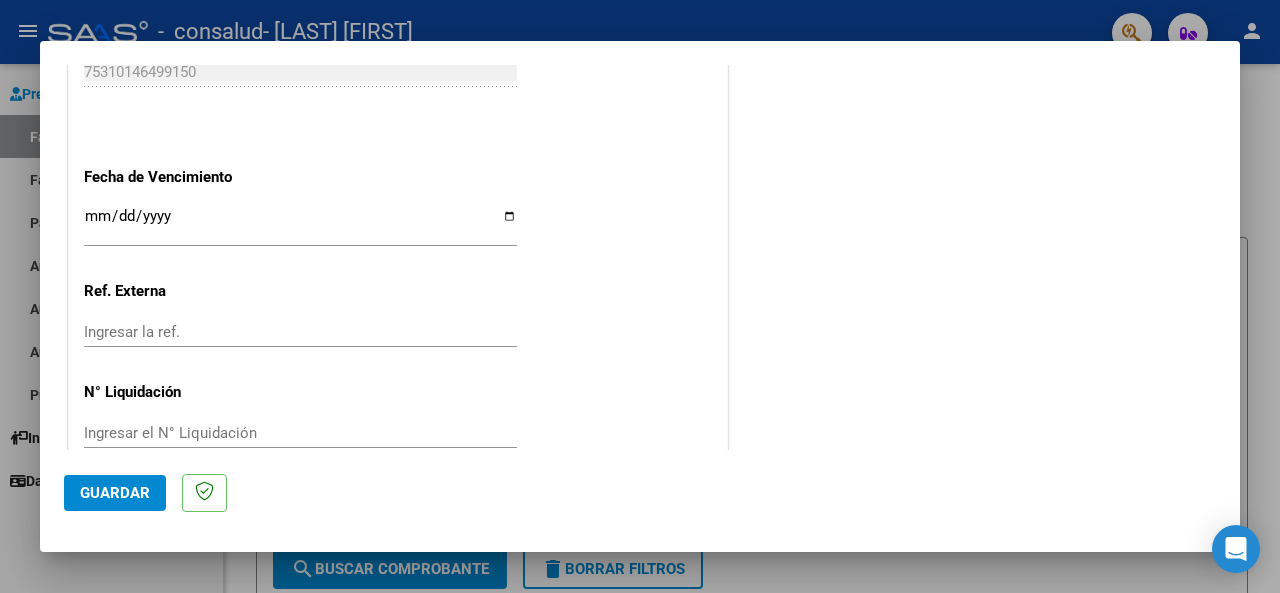 scroll, scrollTop: 1376, scrollLeft: 0, axis: vertical 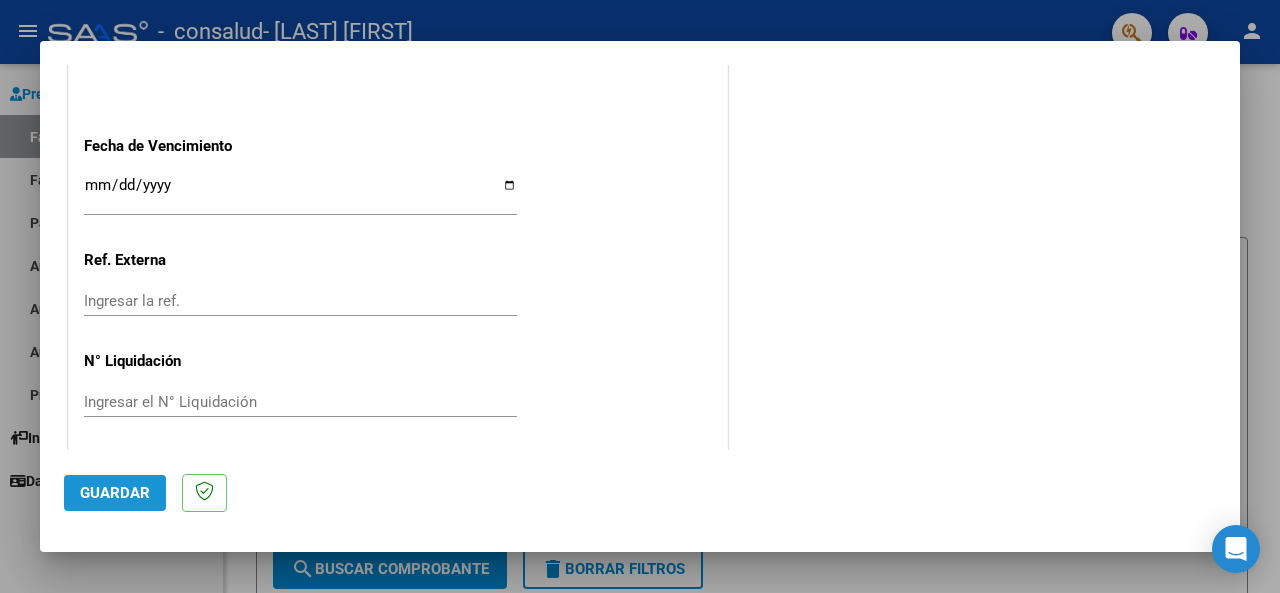 click on "Guardar" 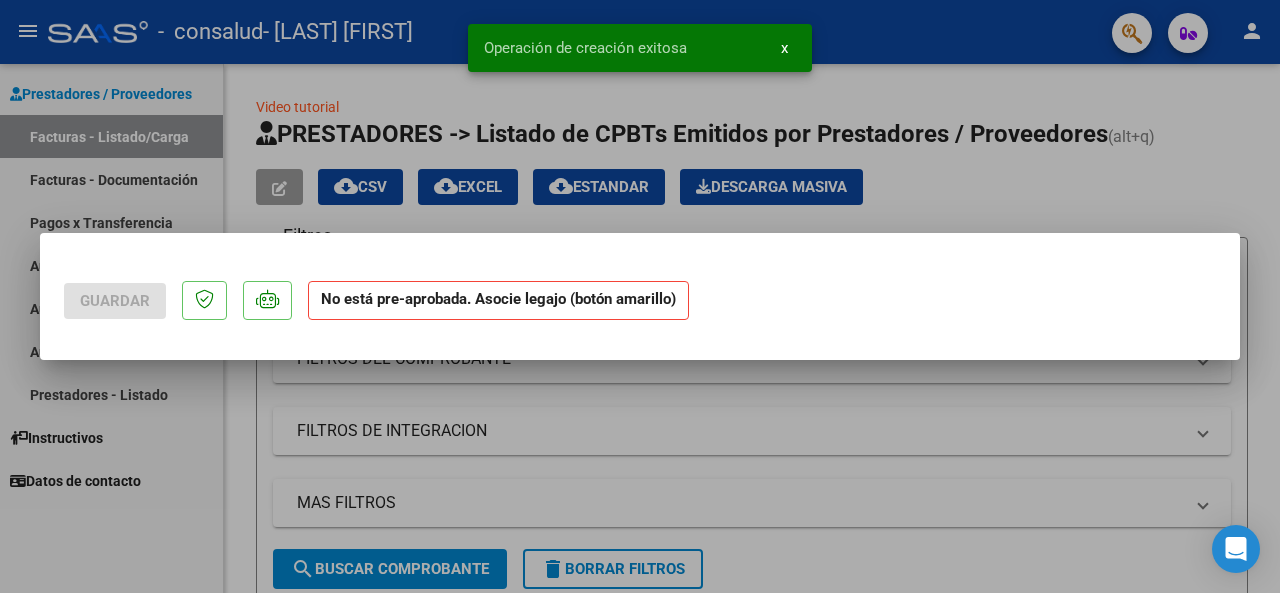 scroll, scrollTop: 0, scrollLeft: 0, axis: both 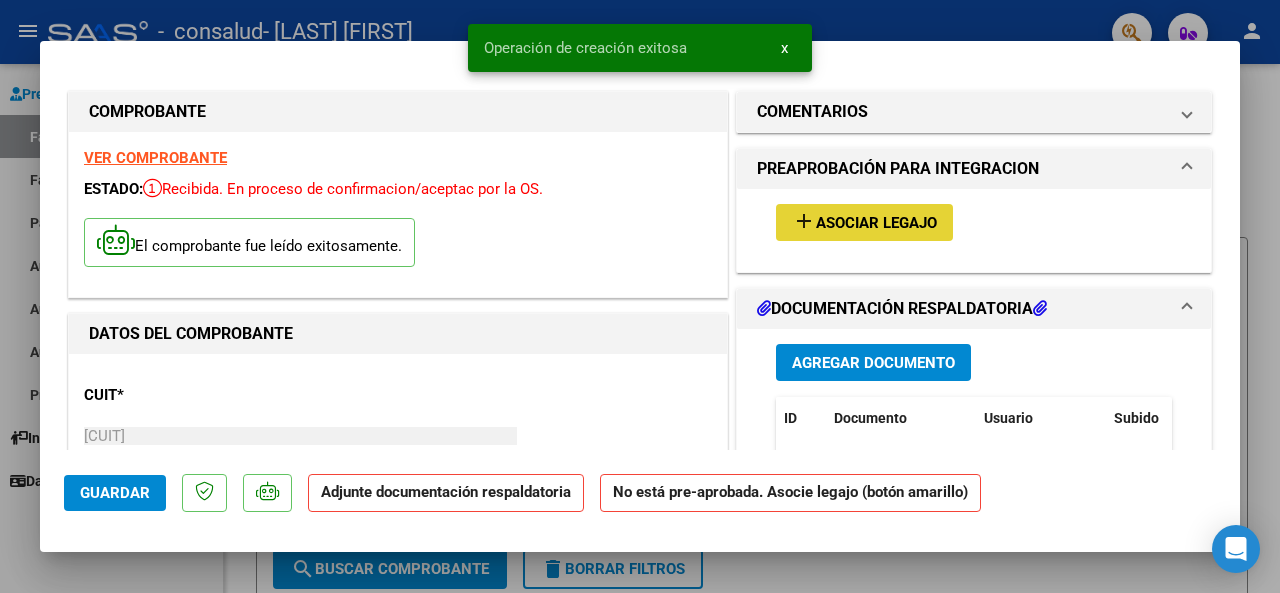 click on "Asociar Legajo" at bounding box center (876, 223) 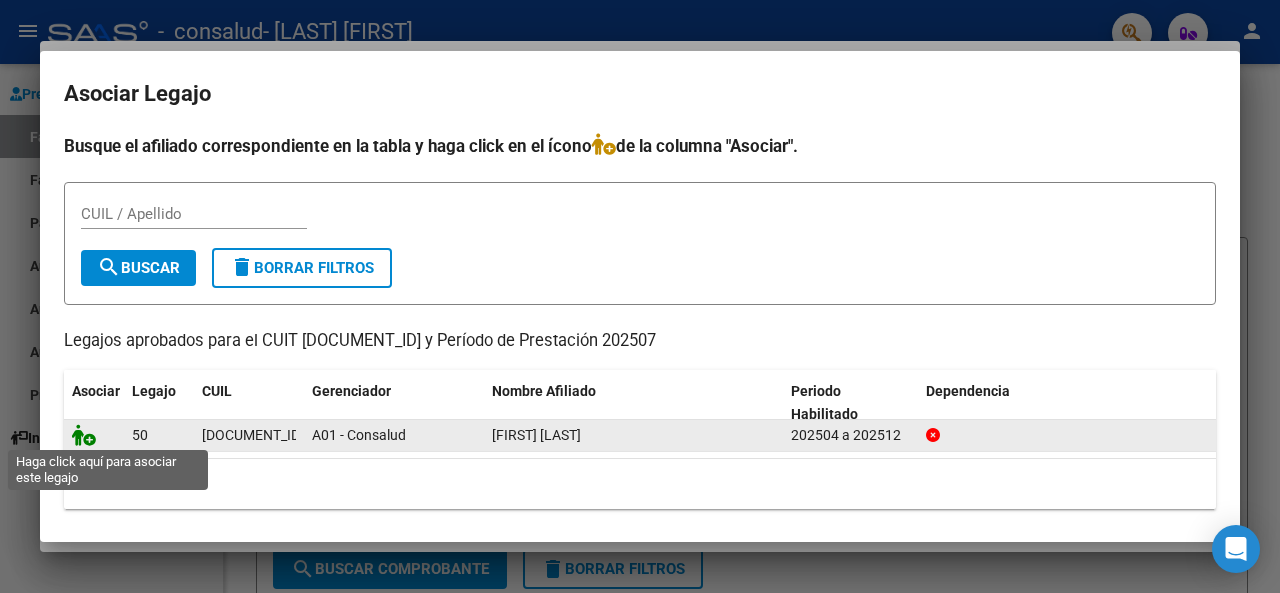 click 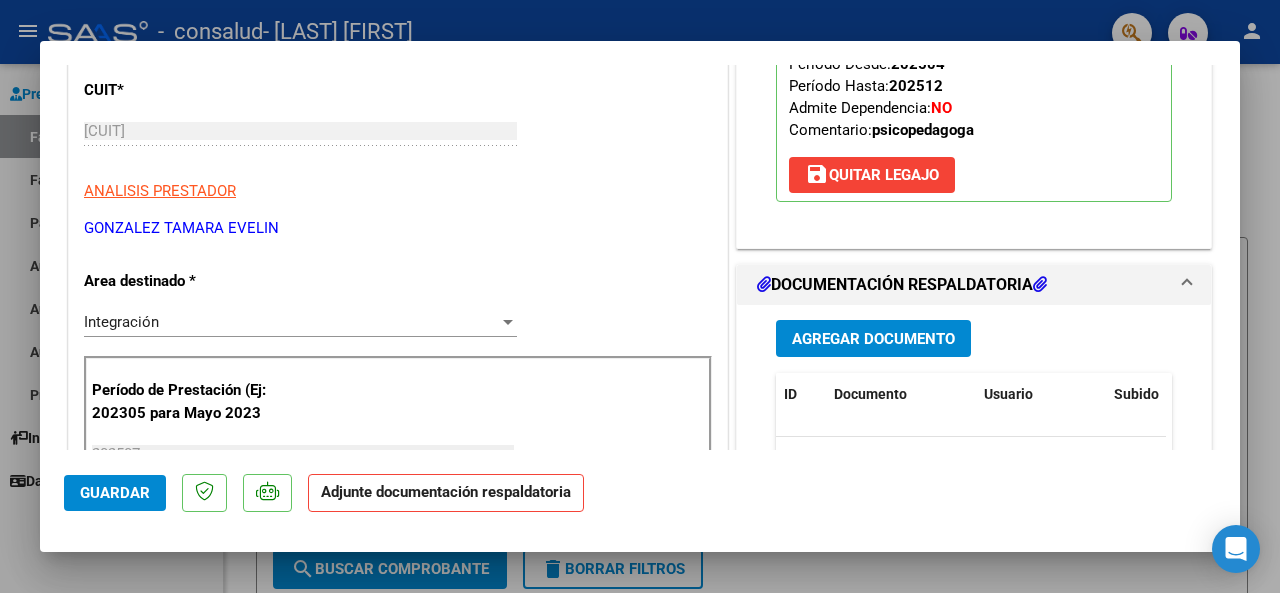 scroll, scrollTop: 312, scrollLeft: 0, axis: vertical 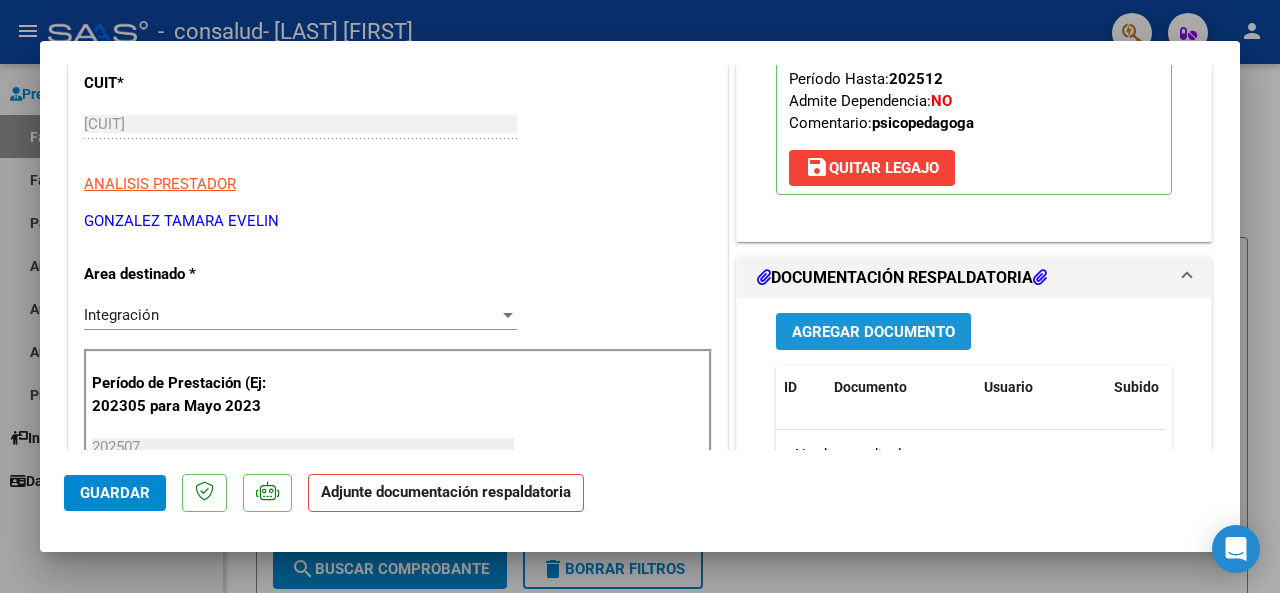 click on "Agregar Documento" at bounding box center [873, 332] 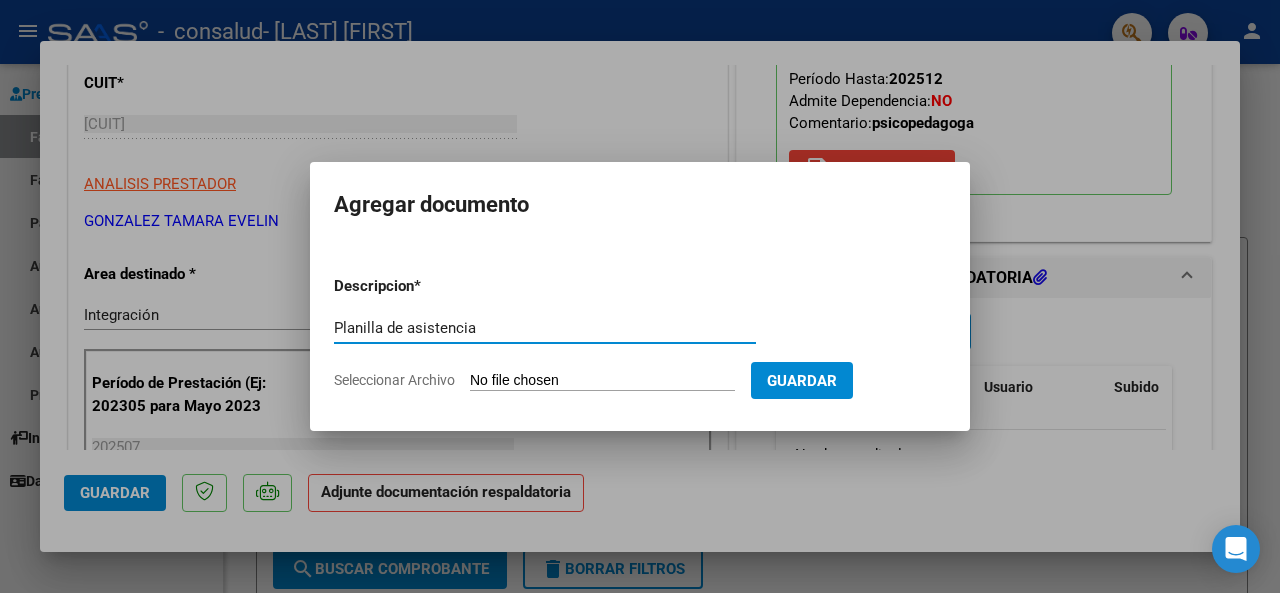 type on "Planilla de asistencia" 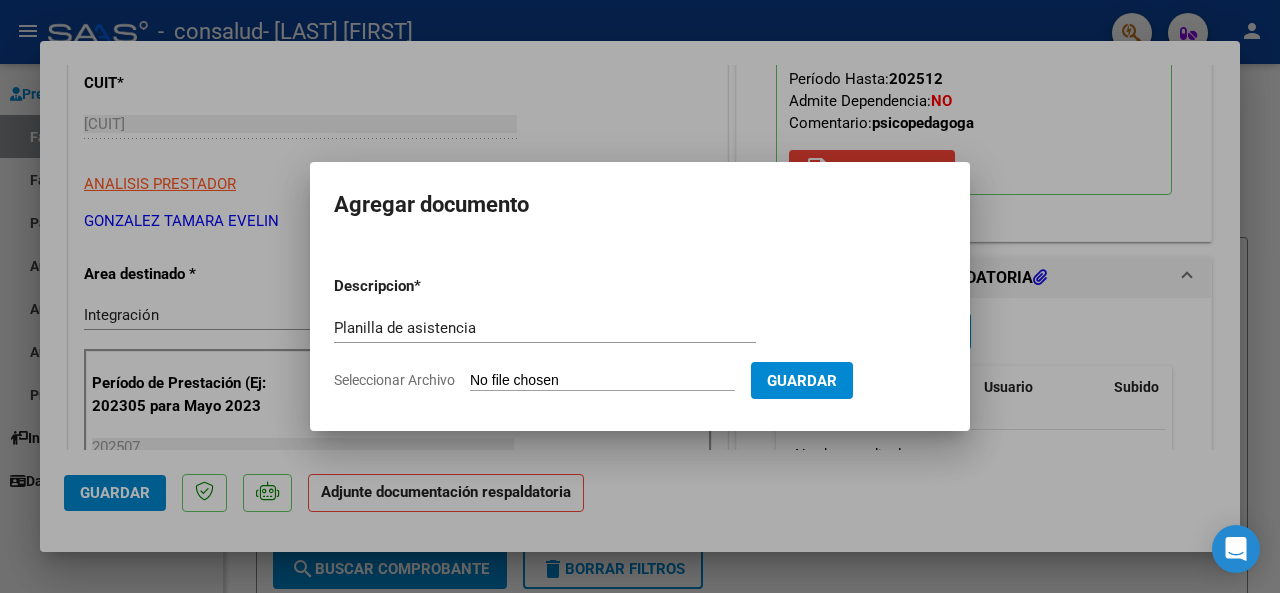 click on "Seleccionar Archivo" at bounding box center [602, 381] 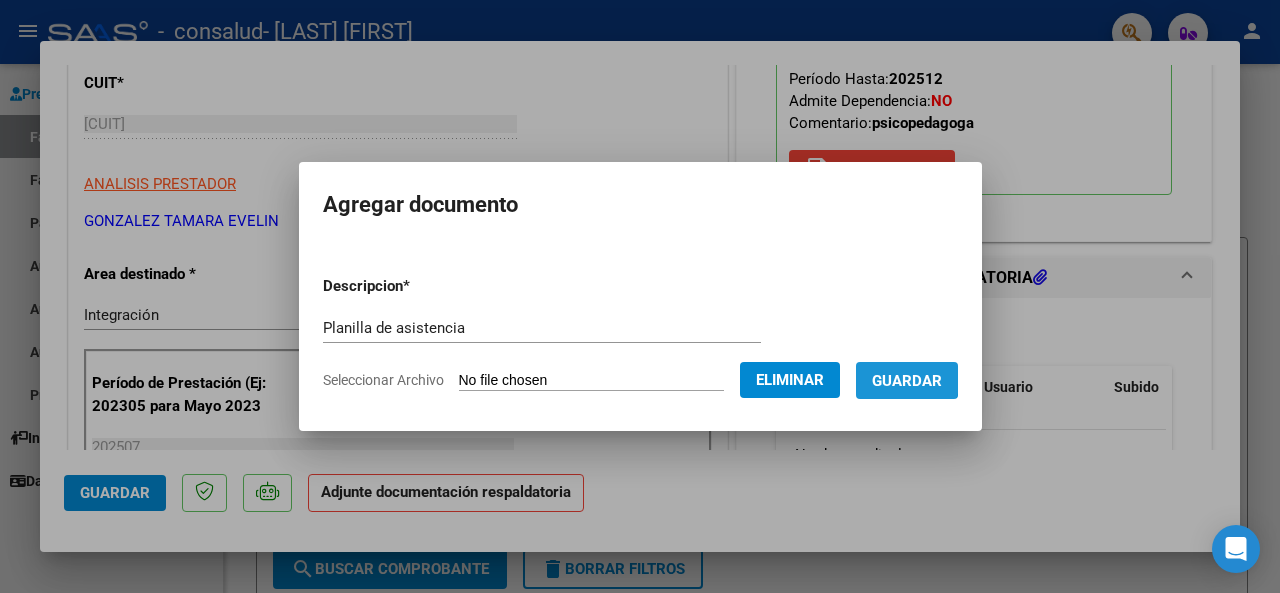 click on "Guardar" at bounding box center (907, 381) 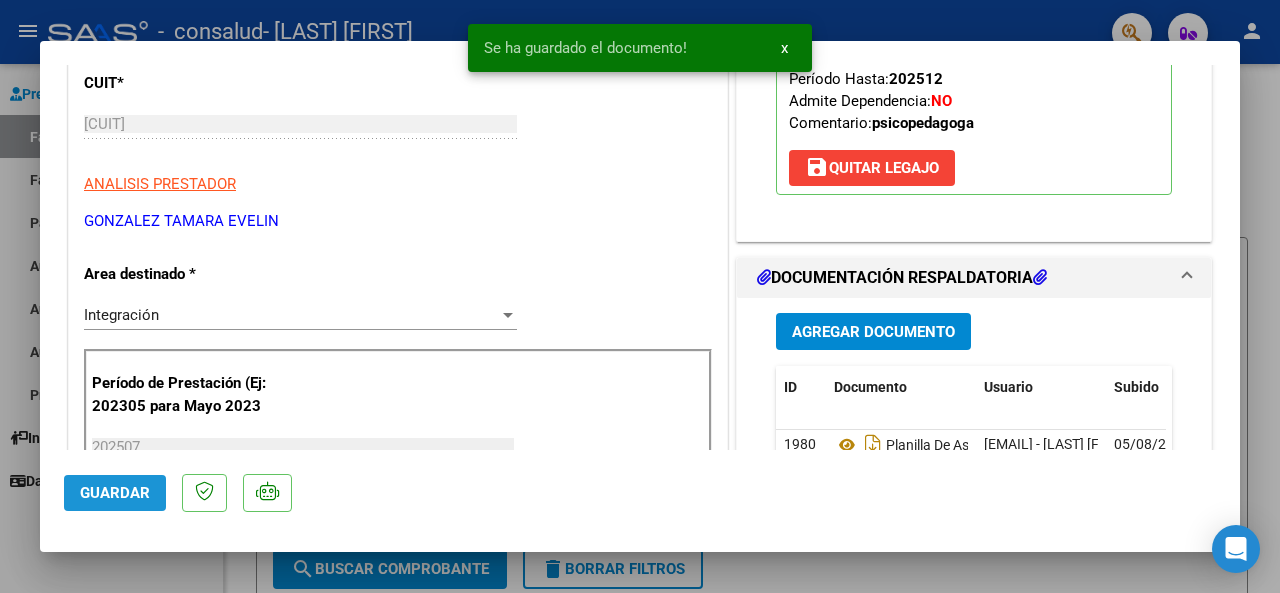 click on "Guardar" 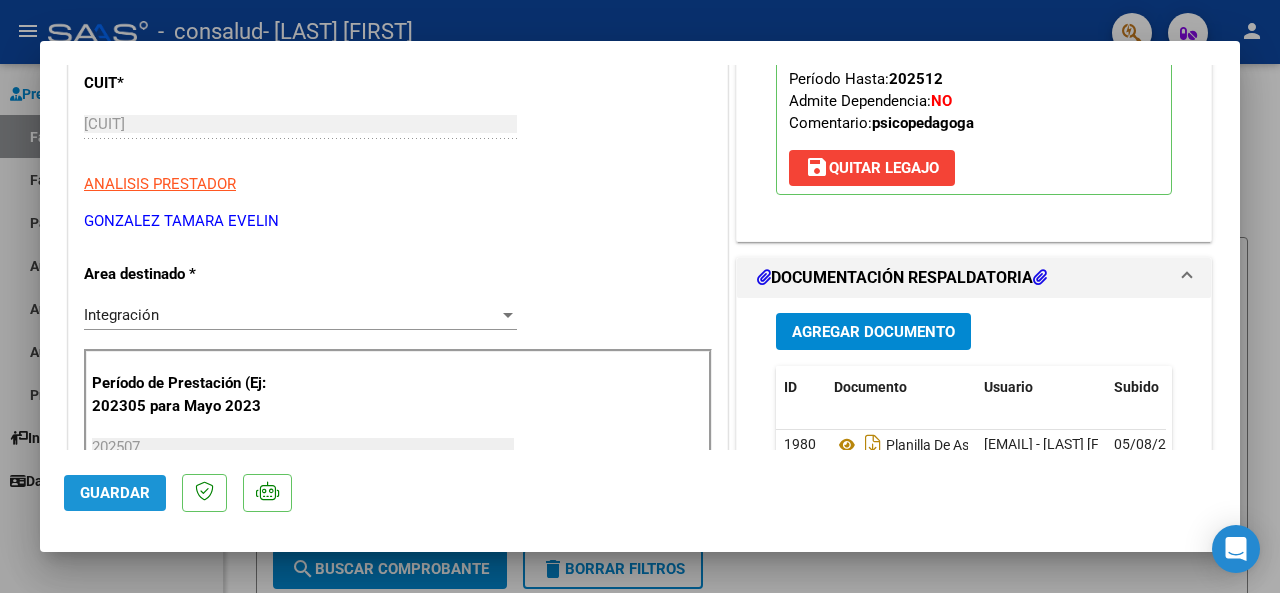 click on "Guardar" 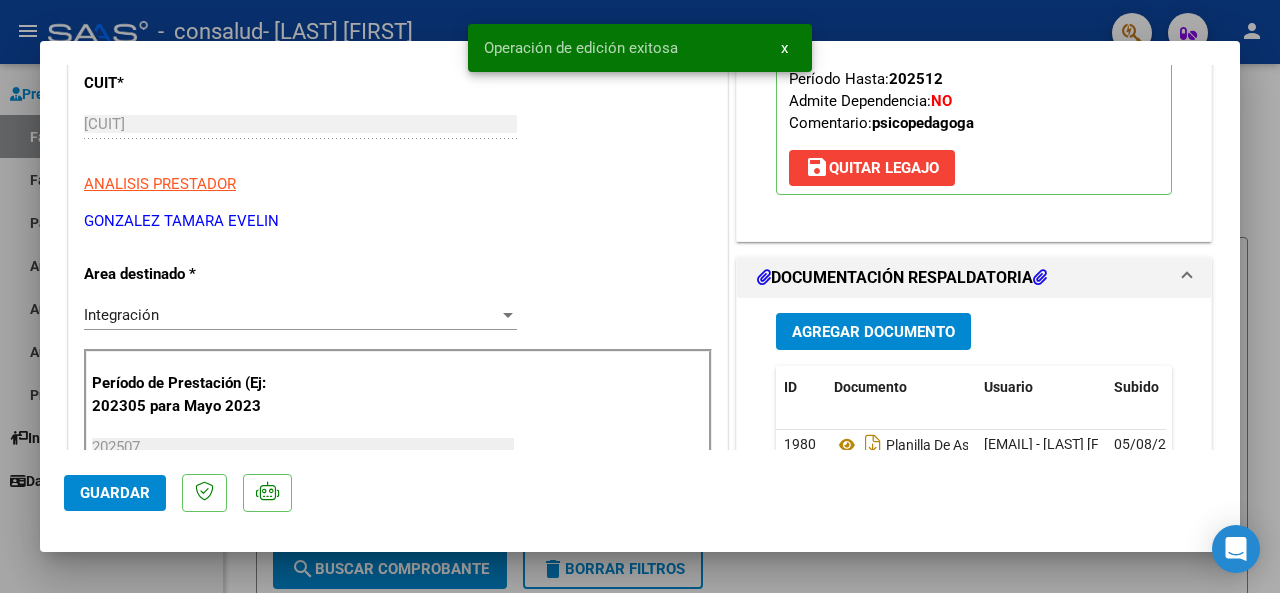 click at bounding box center (640, 296) 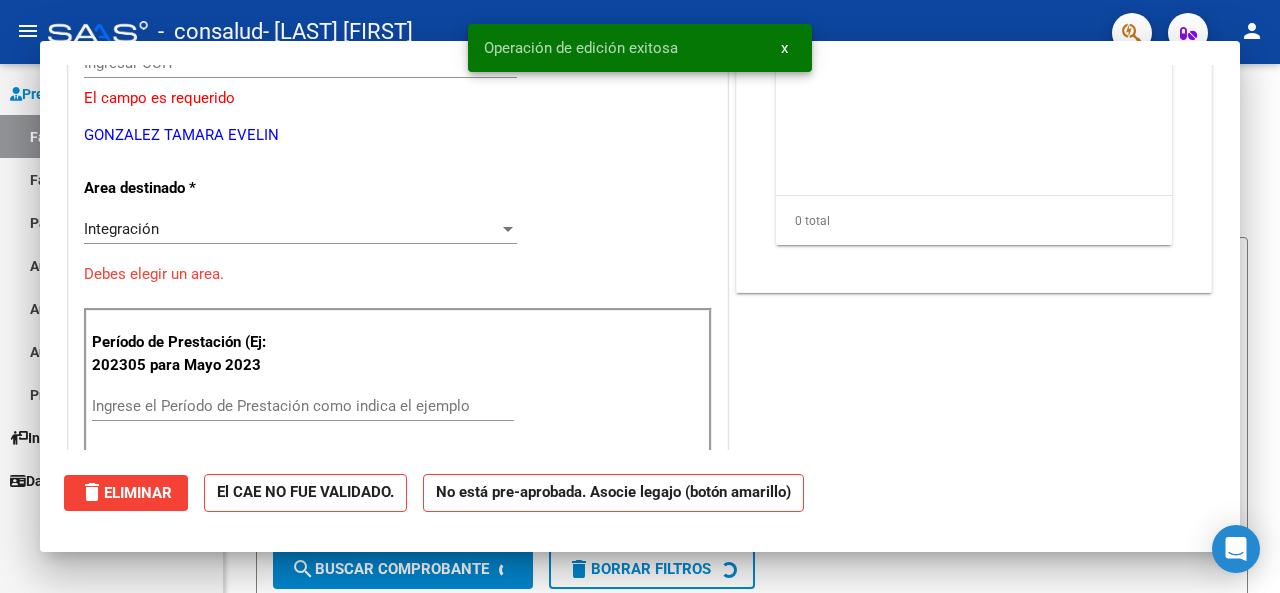 scroll, scrollTop: 0, scrollLeft: 0, axis: both 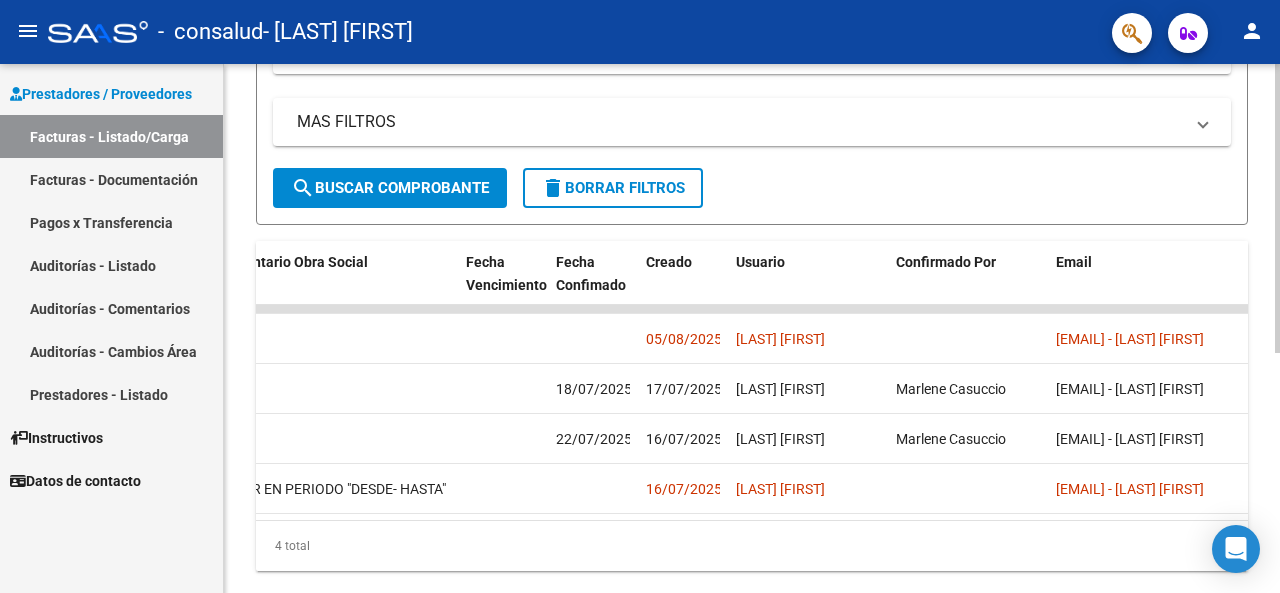 click 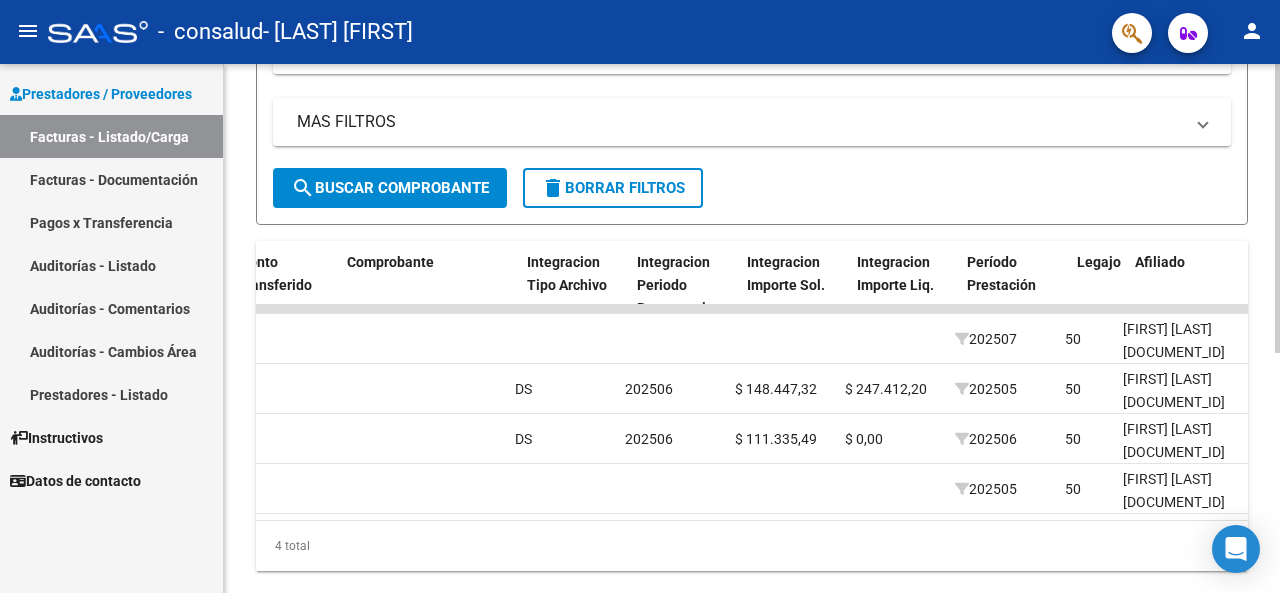 scroll, scrollTop: 0, scrollLeft: 1890, axis: horizontal 